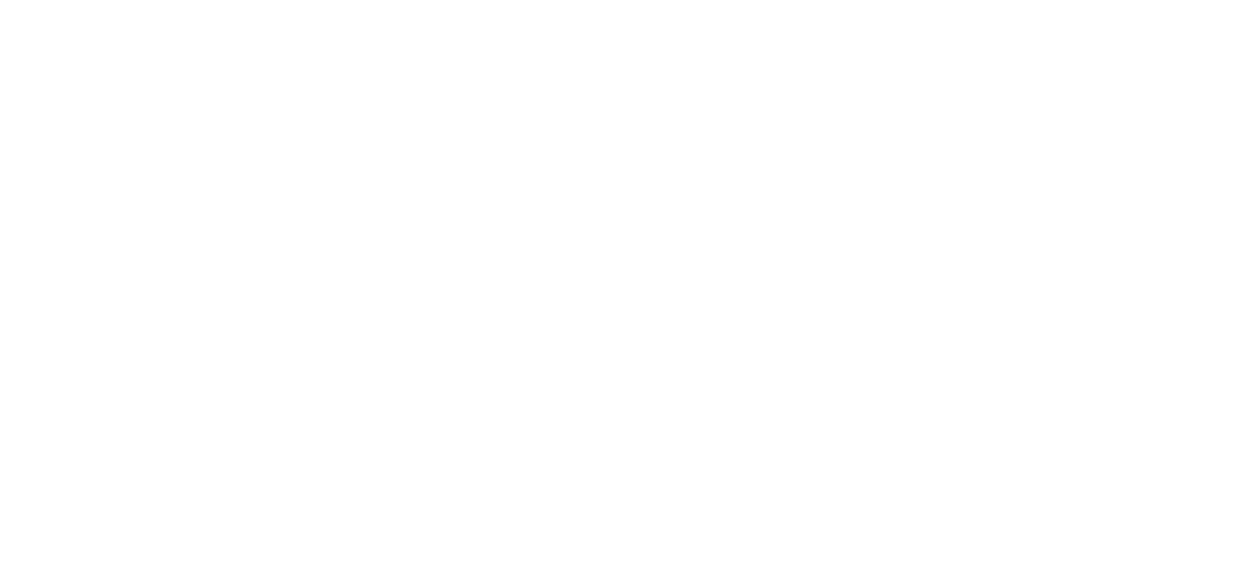 scroll, scrollTop: 0, scrollLeft: 0, axis: both 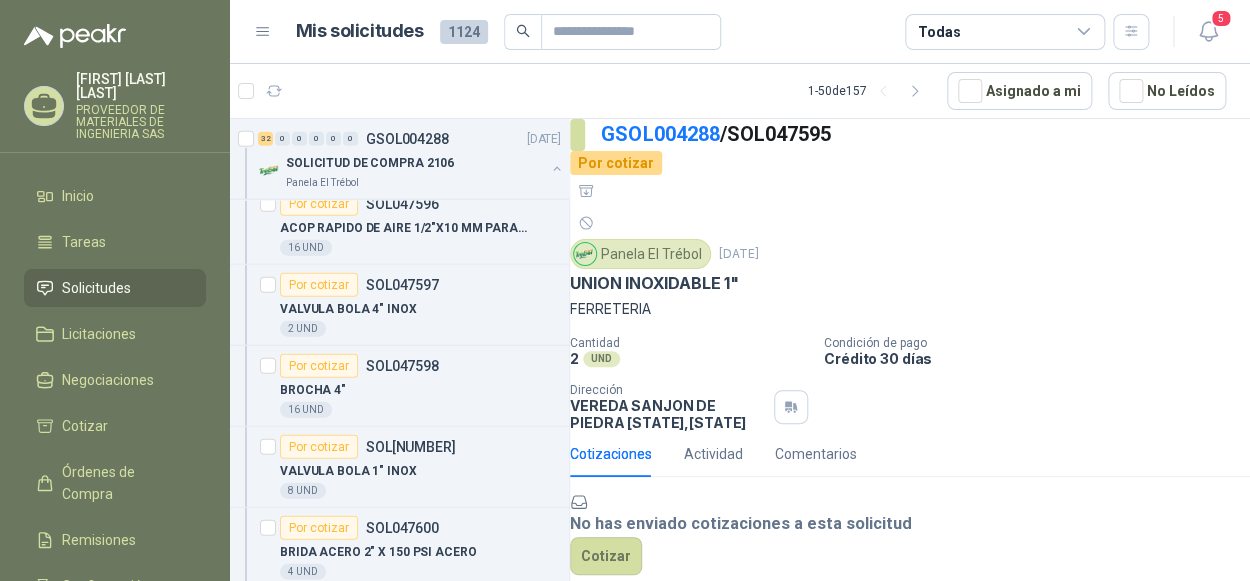 drag, startPoint x: 450, startPoint y: 383, endPoint x: 579, endPoint y: 461, distance: 150.74814 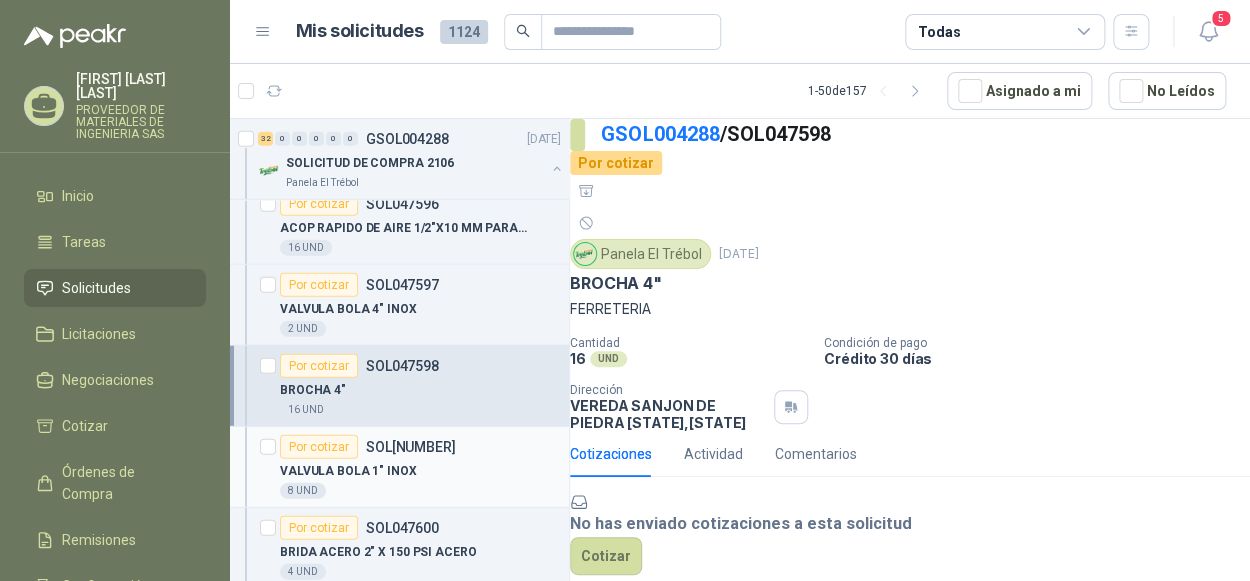 click on "VALVULA BOLA 1" INOX" at bounding box center (420, 471) 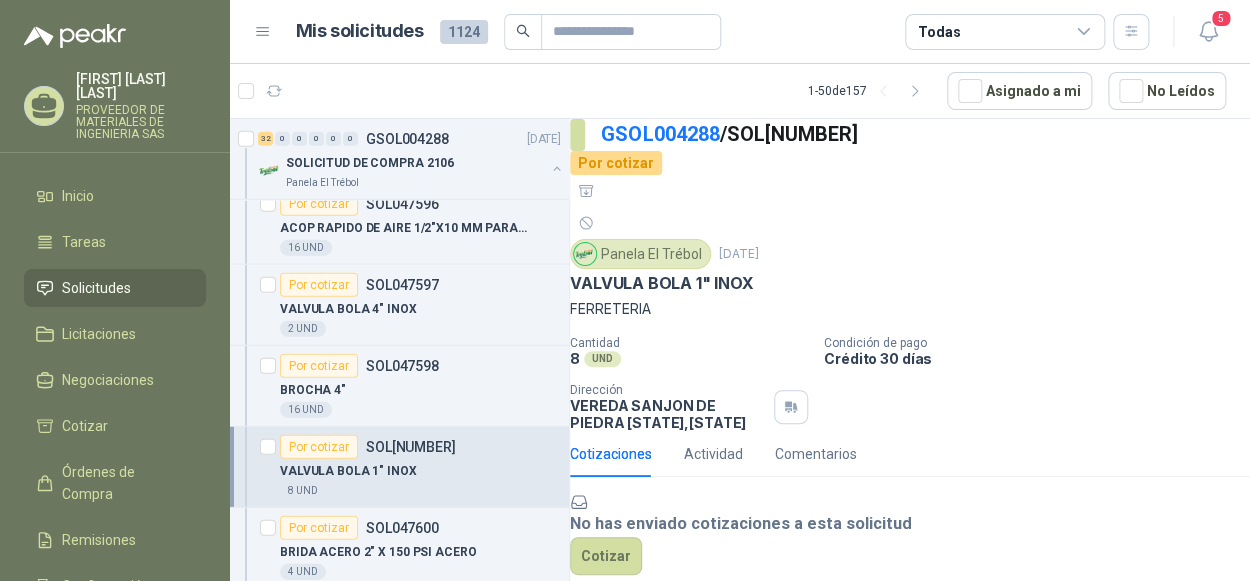 click on "VALVULA BOLA 1" INOX" at bounding box center (420, 471) 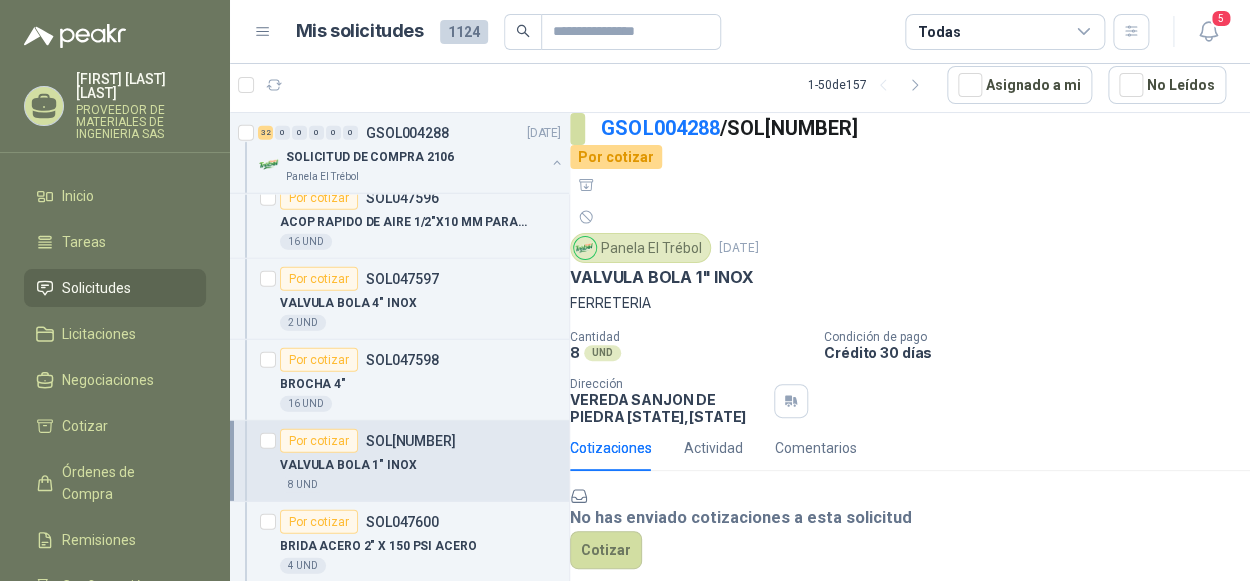 scroll, scrollTop: 131, scrollLeft: 0, axis: vertical 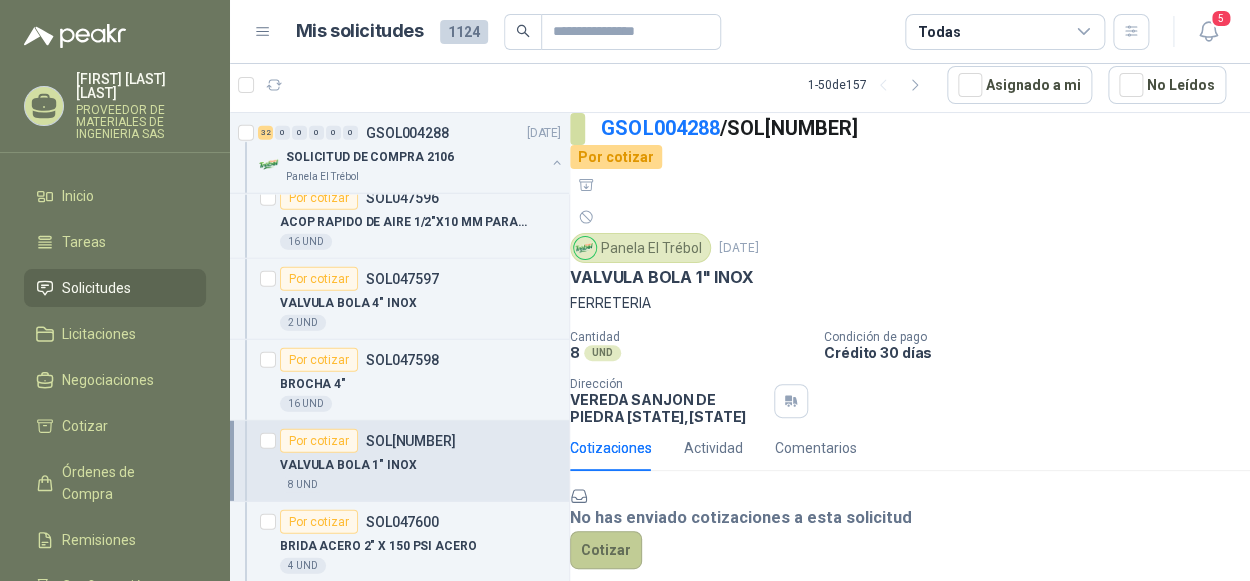 click on "Cotizar" at bounding box center [606, 550] 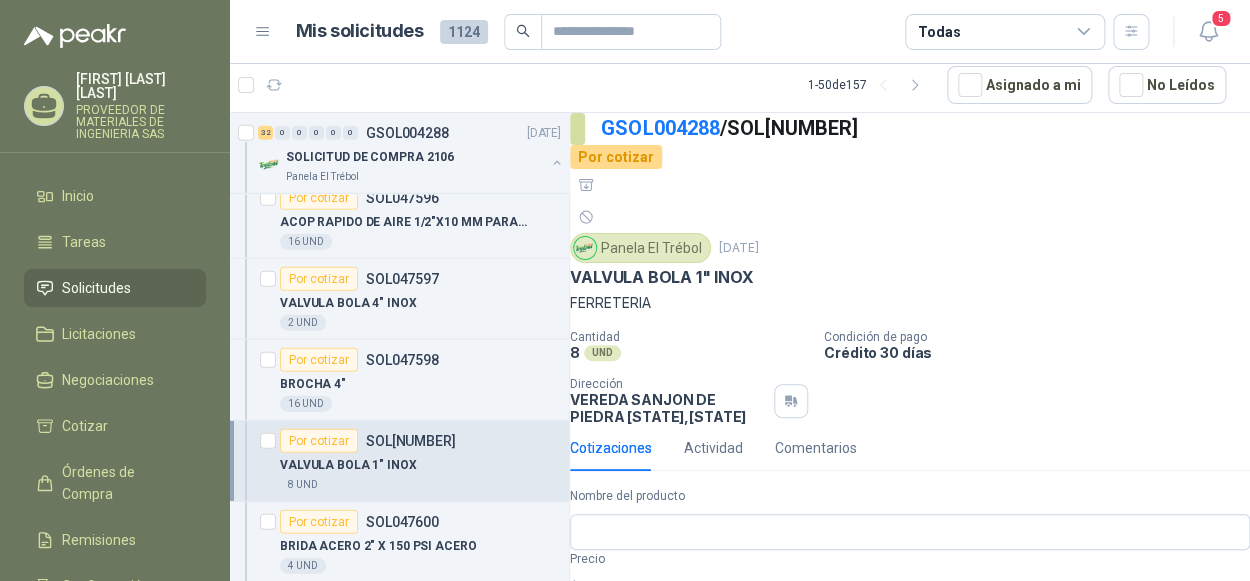 scroll, scrollTop: 18, scrollLeft: 0, axis: vertical 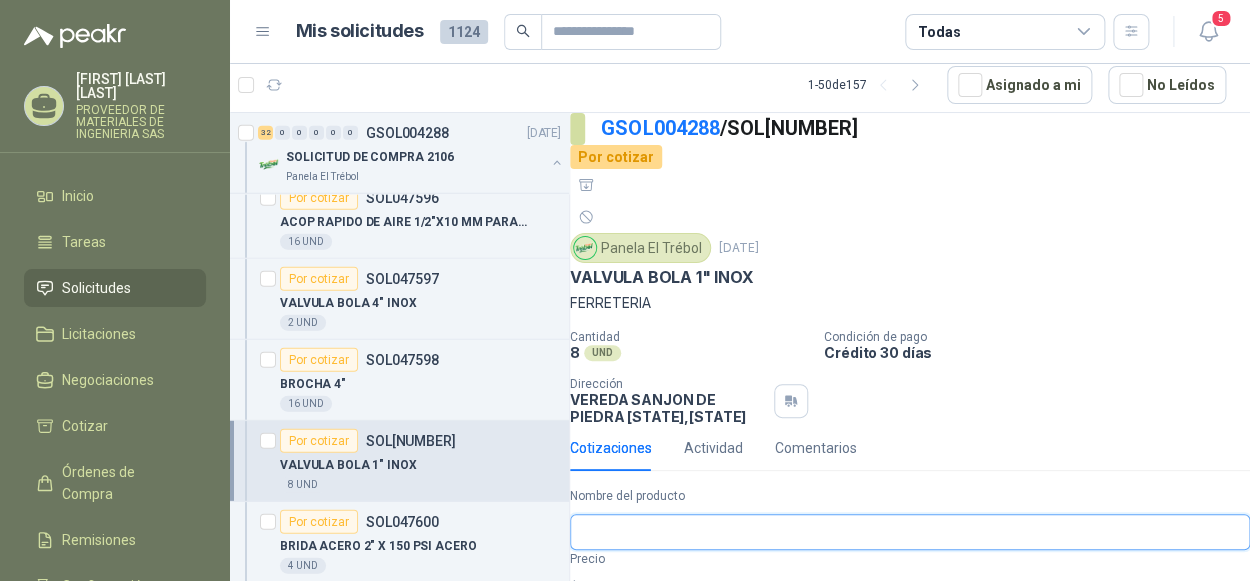 click on "Nombre del producto" at bounding box center [910, 532] 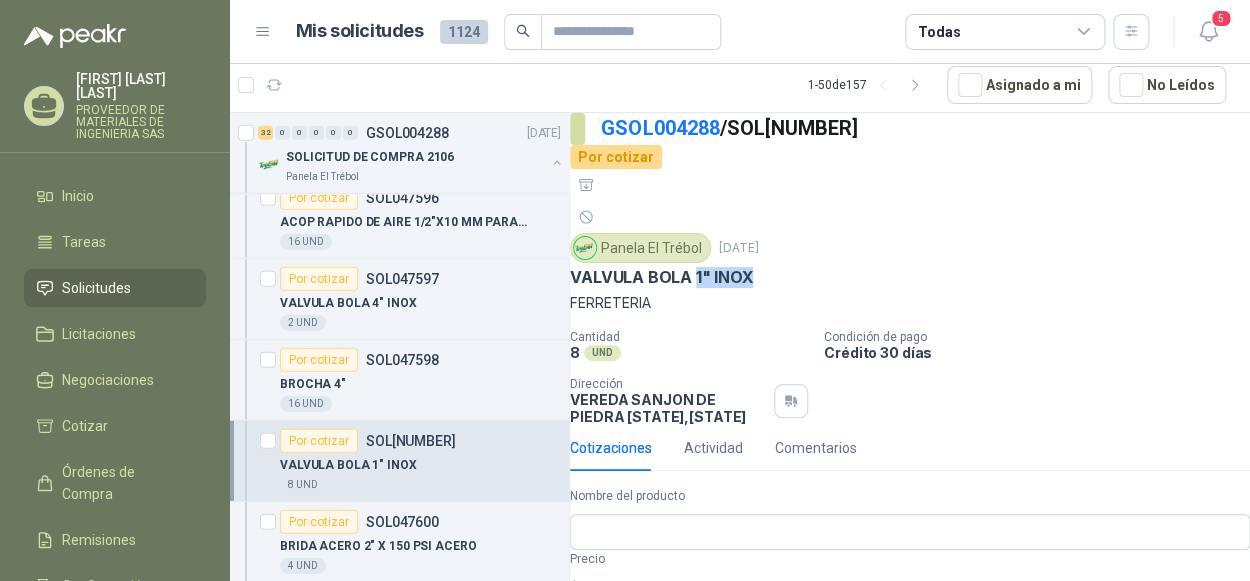 drag, startPoint x: 776, startPoint y: 200, endPoint x: 715, endPoint y: 202, distance: 61.03278 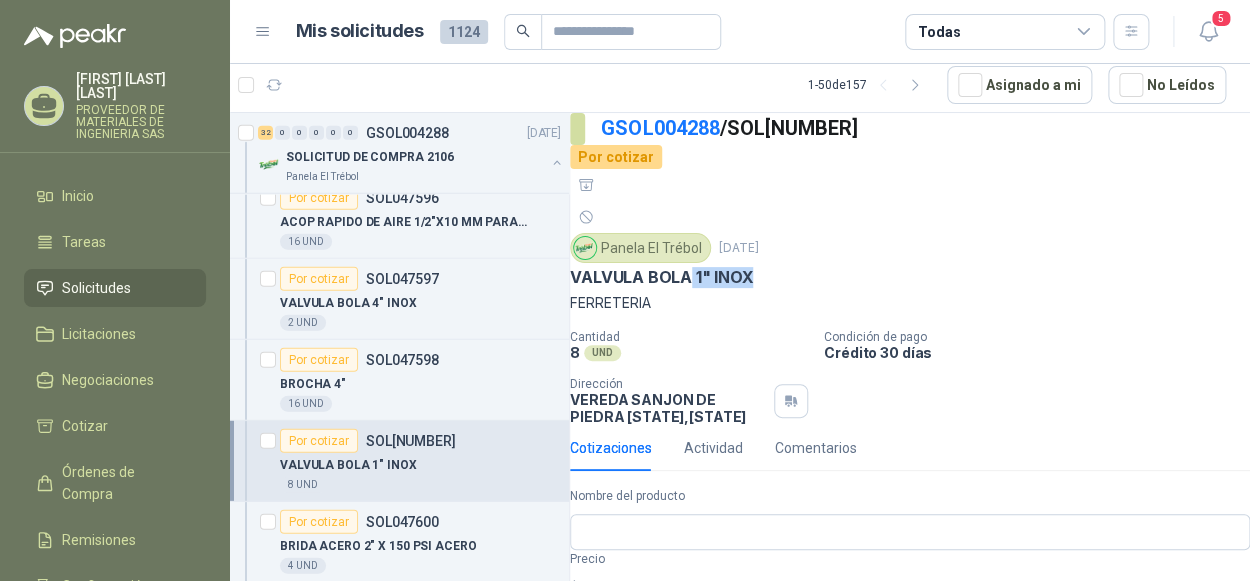 drag, startPoint x: 715, startPoint y: 202, endPoint x: 598, endPoint y: 198, distance: 117.06836 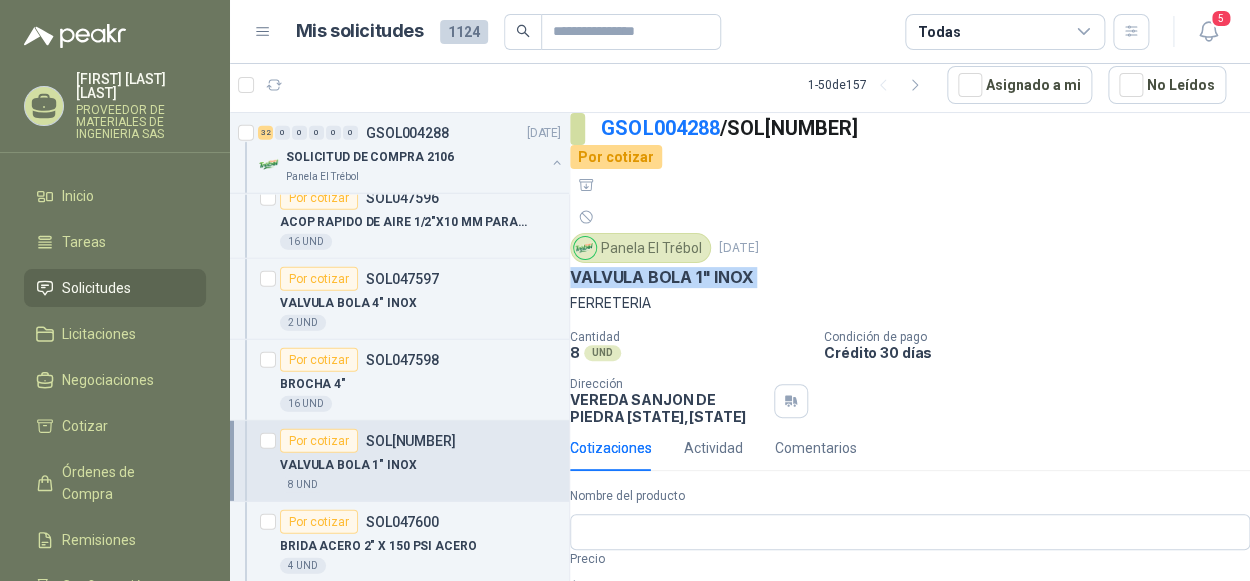drag, startPoint x: 595, startPoint y: 199, endPoint x: 818, endPoint y: 204, distance: 223.05605 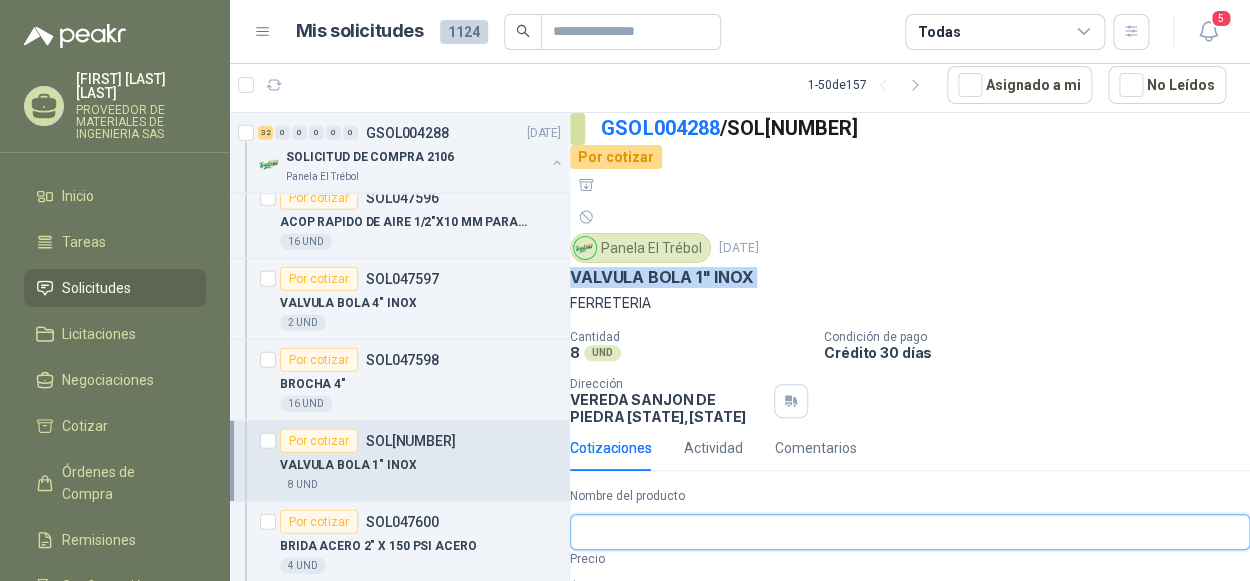 click on "Nombre del producto" at bounding box center [910, 532] 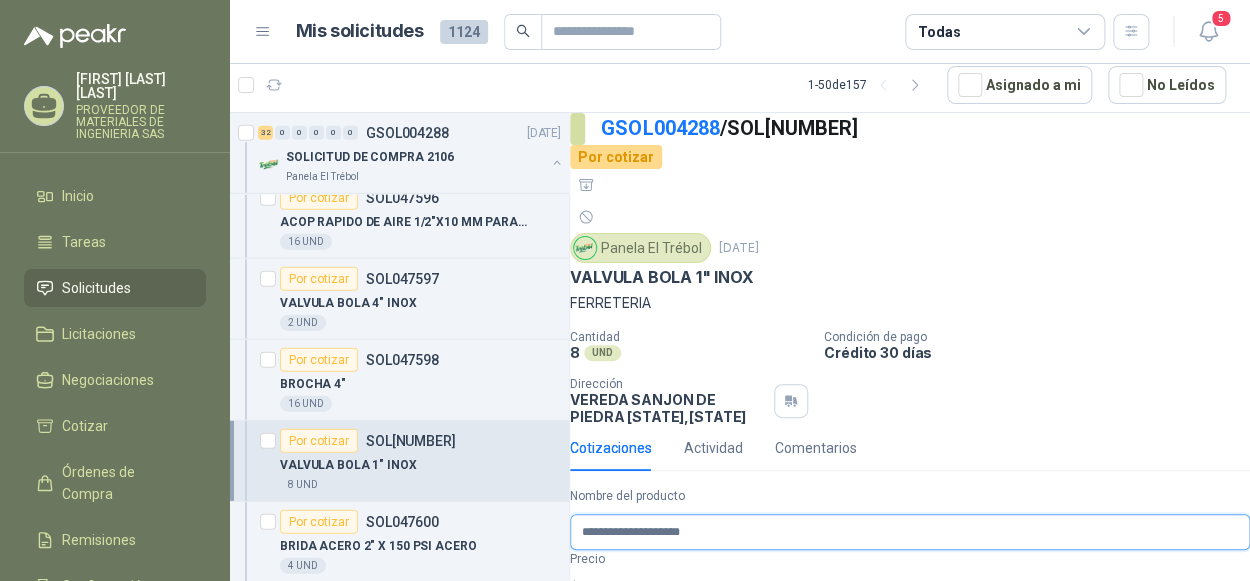 type on "**********" 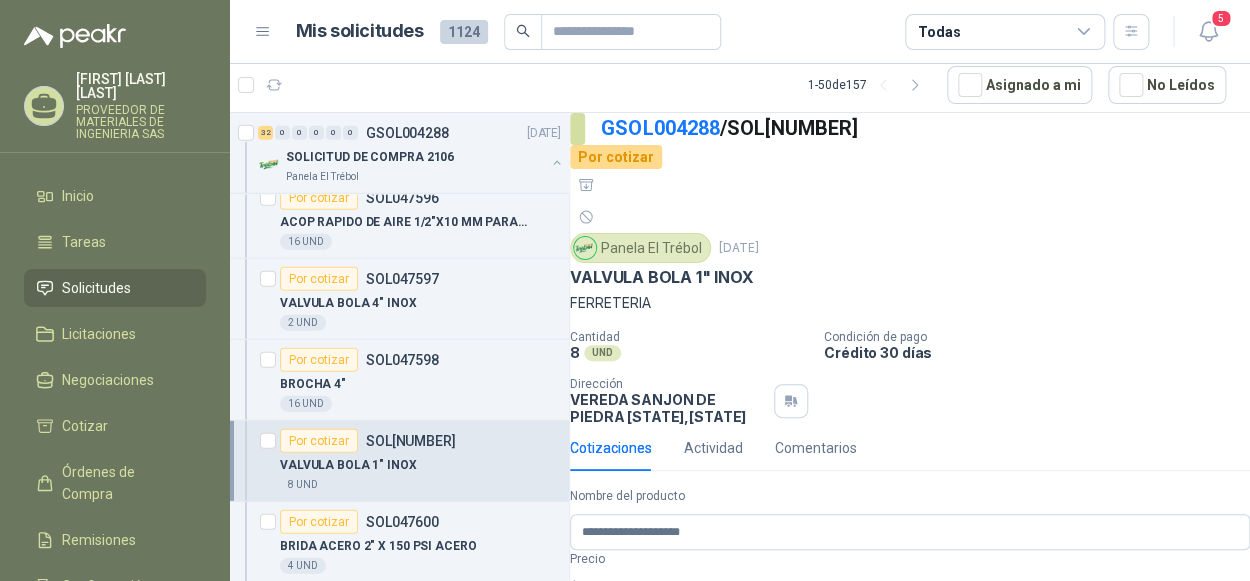 click on "$  0 ,00" at bounding box center (910, 588) 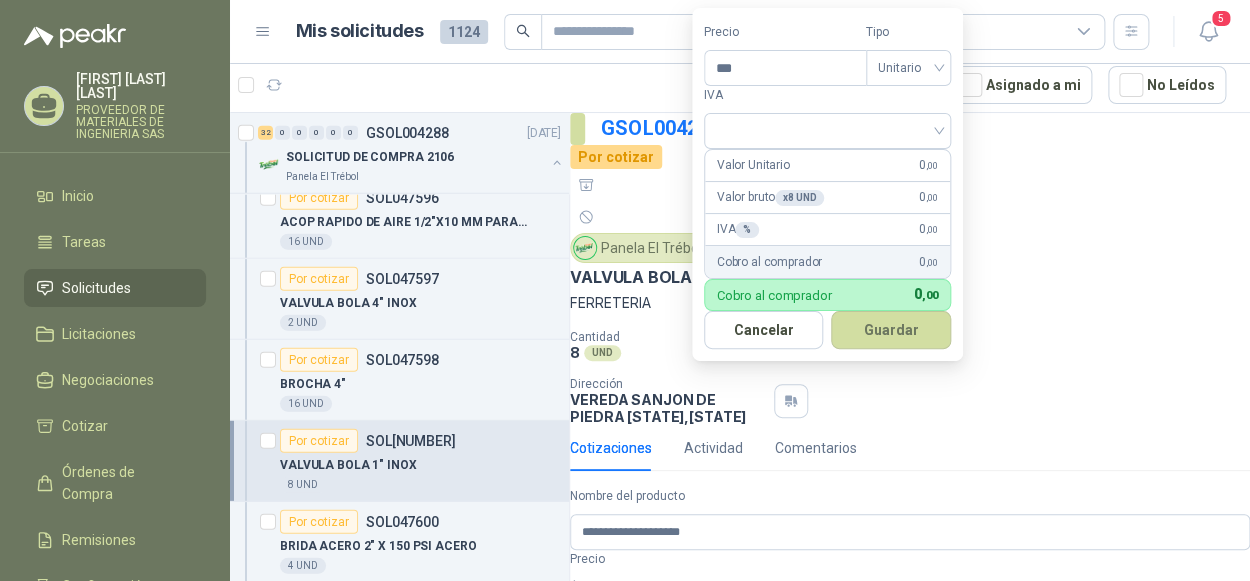 drag, startPoint x: 760, startPoint y: 64, endPoint x: 650, endPoint y: 64, distance: 110 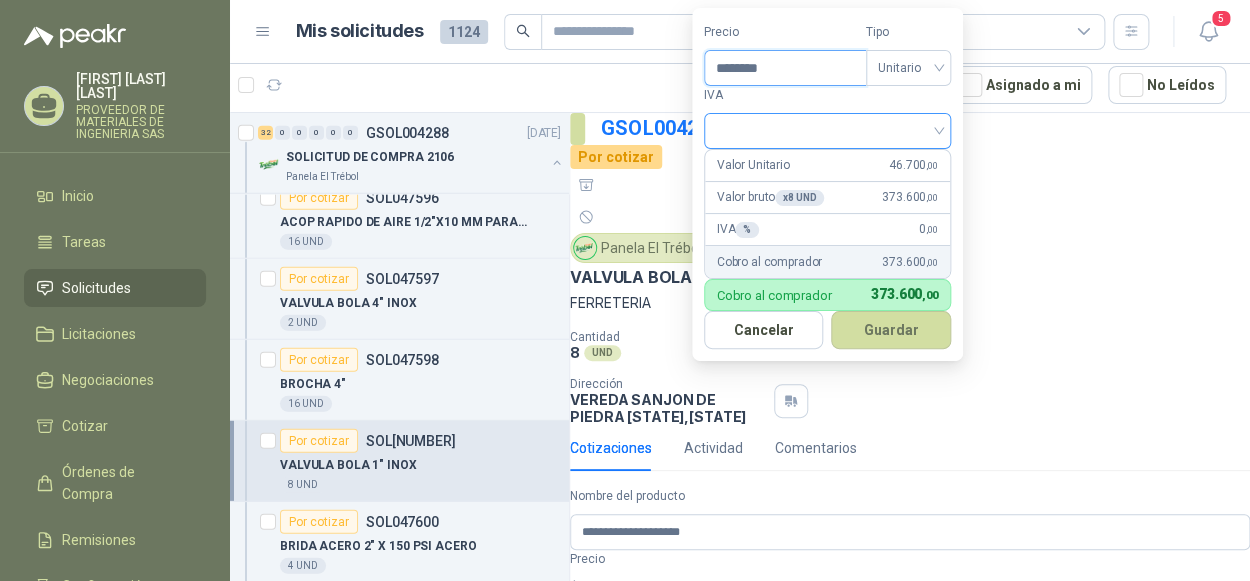 type on "********" 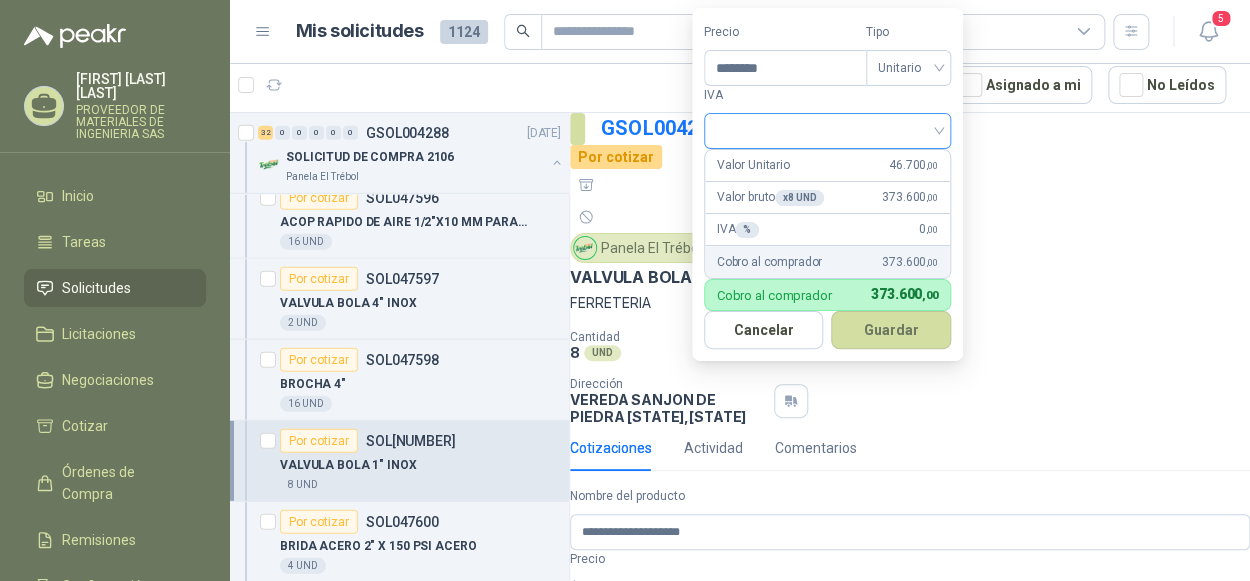 click at bounding box center (827, 129) 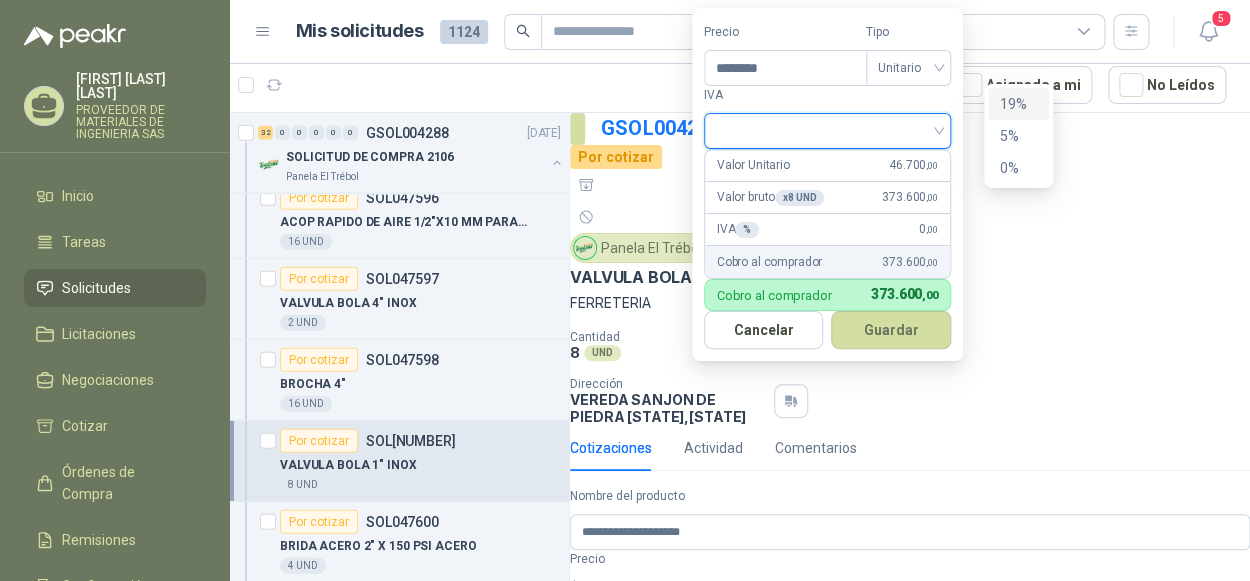 click on "19%" at bounding box center [1018, 104] 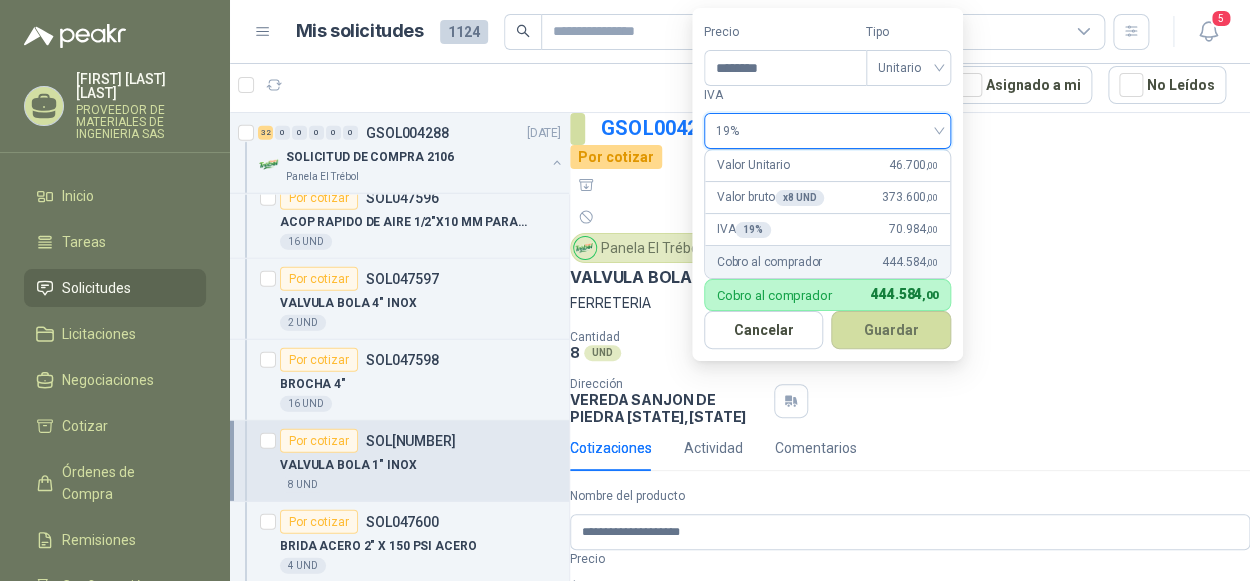 click on "Precio ******** Tipo Unitario IVA 19% 19% Valor Unitario 46.700 ,00 Valor bruto x 8 UND  373.600 ,00 IVA 19 % 70.984 ,00 Cobro al comprador 444.584 ,00 Cobro al comprador 444.584 ,00 Cancelar Guardar" at bounding box center (827, 184) 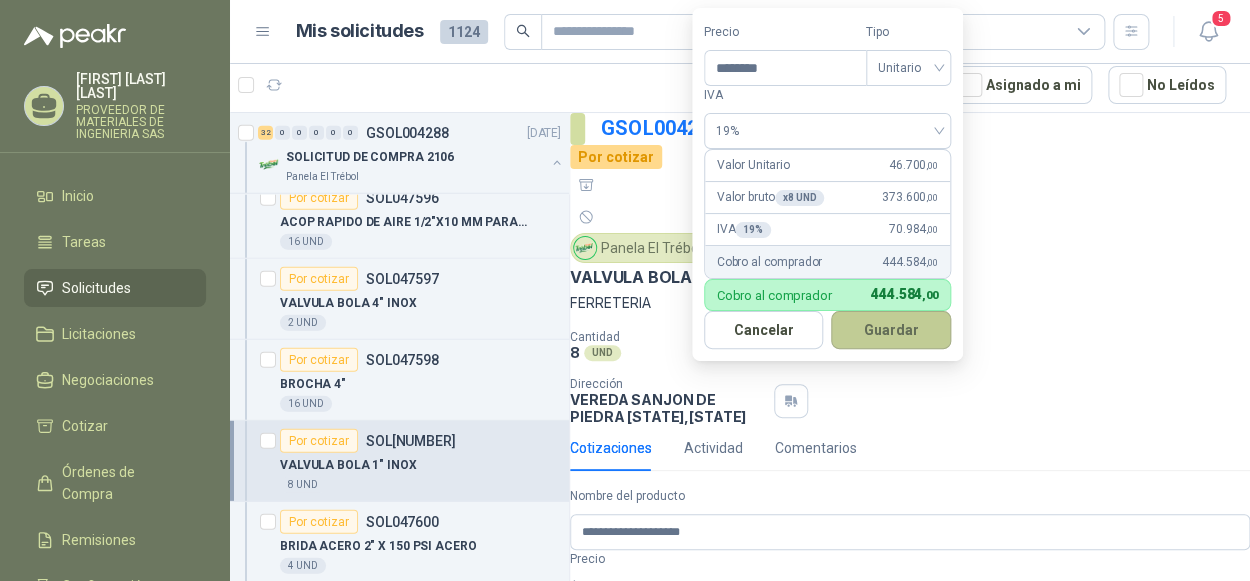 click on "Guardar" at bounding box center [891, 330] 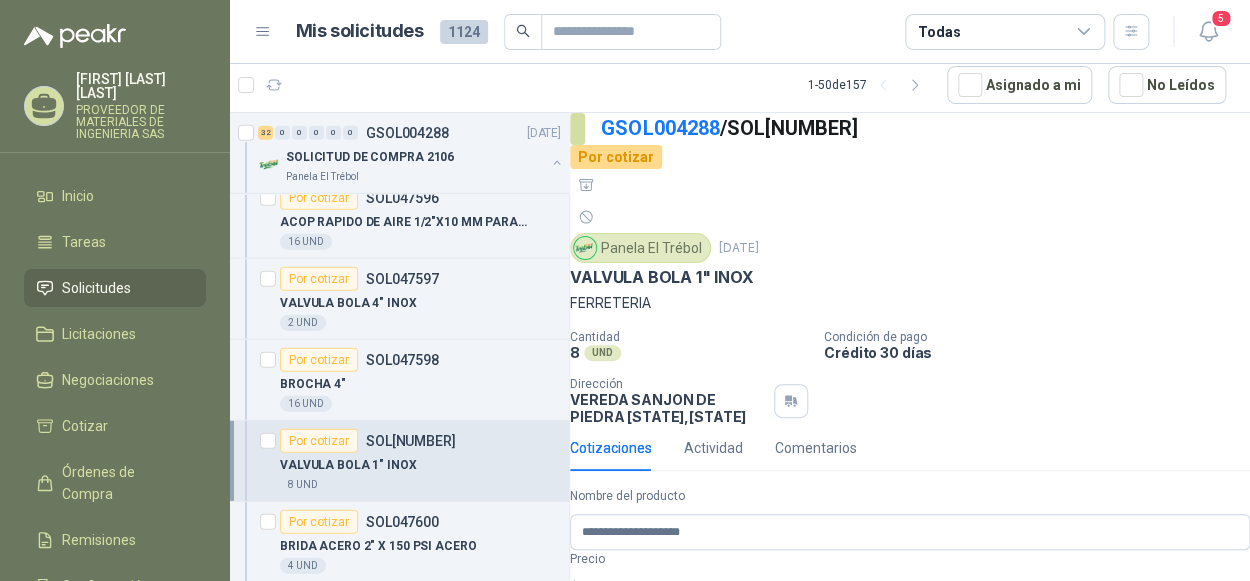 click on "Entrega" at bounding box center [894, 644] 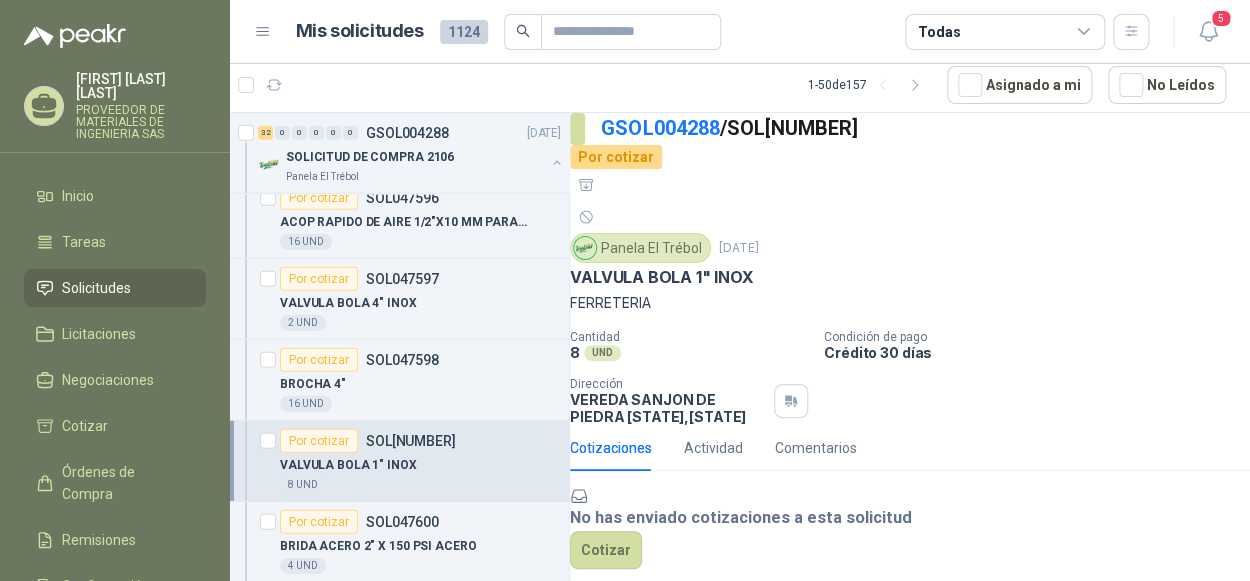 scroll, scrollTop: 131, scrollLeft: 0, axis: vertical 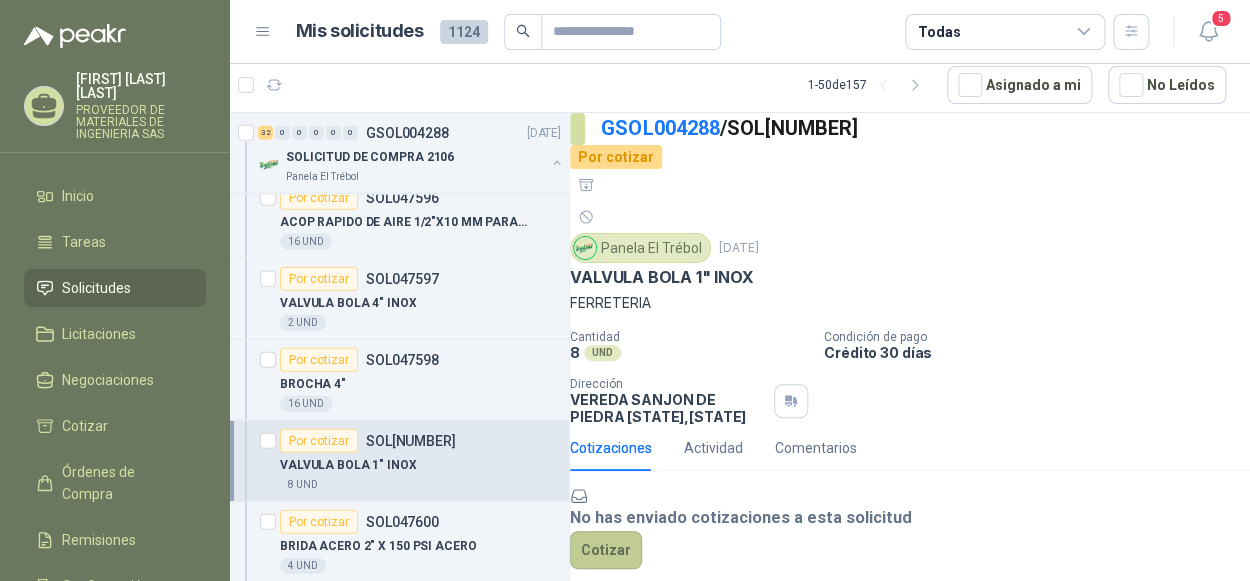 click on "Cotizar" at bounding box center [606, 550] 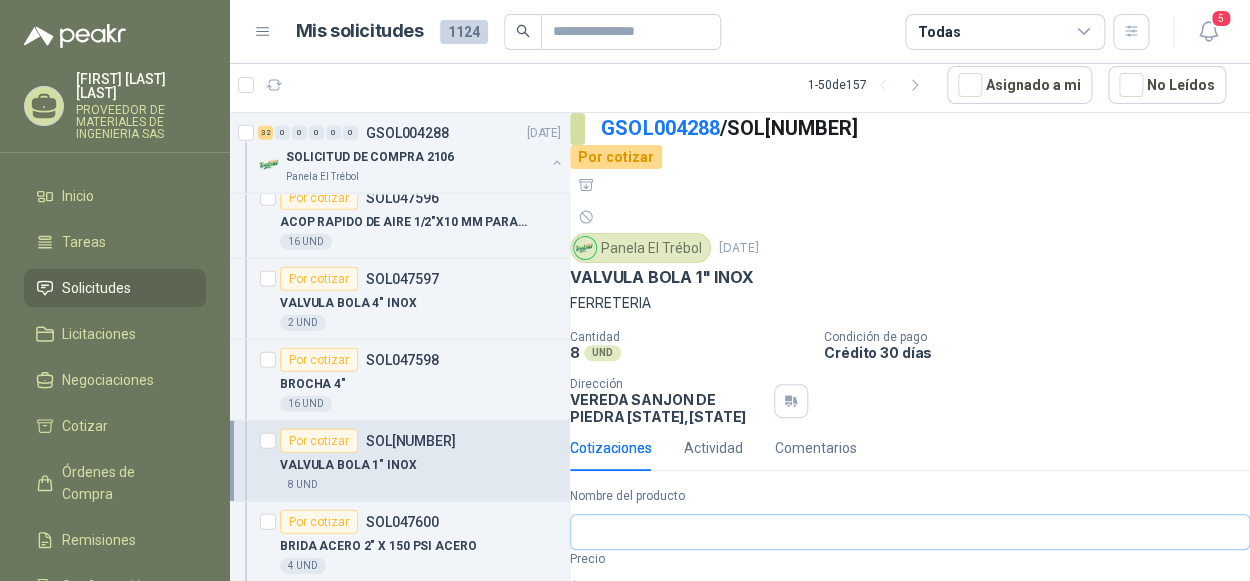 scroll, scrollTop: 118, scrollLeft: 0, axis: vertical 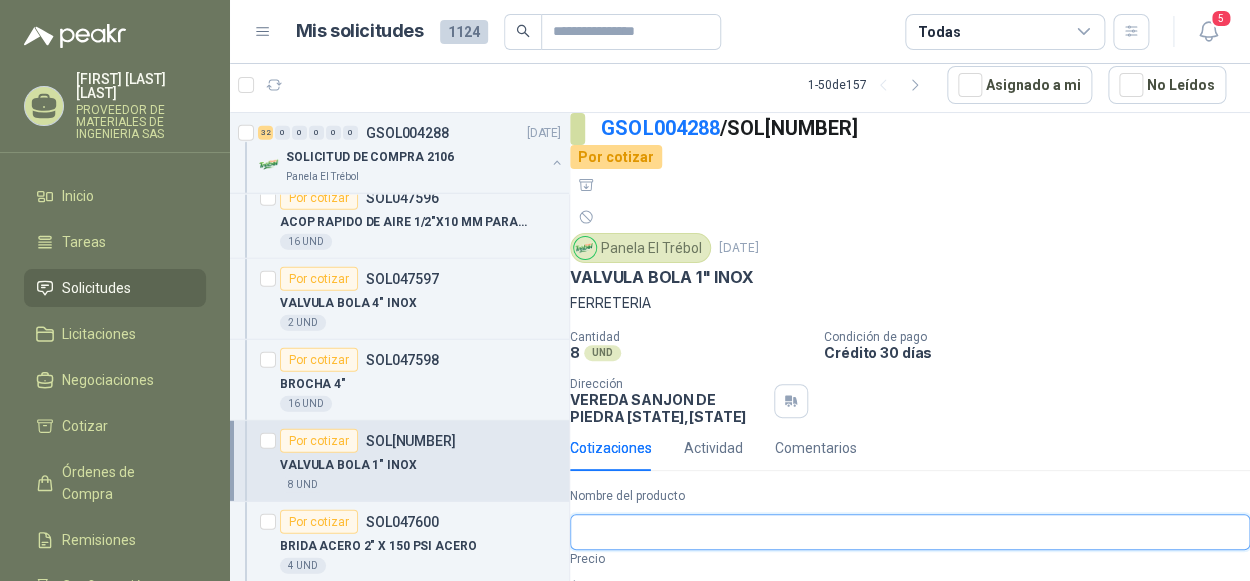 click on "Nombre del producto" at bounding box center [910, 532] 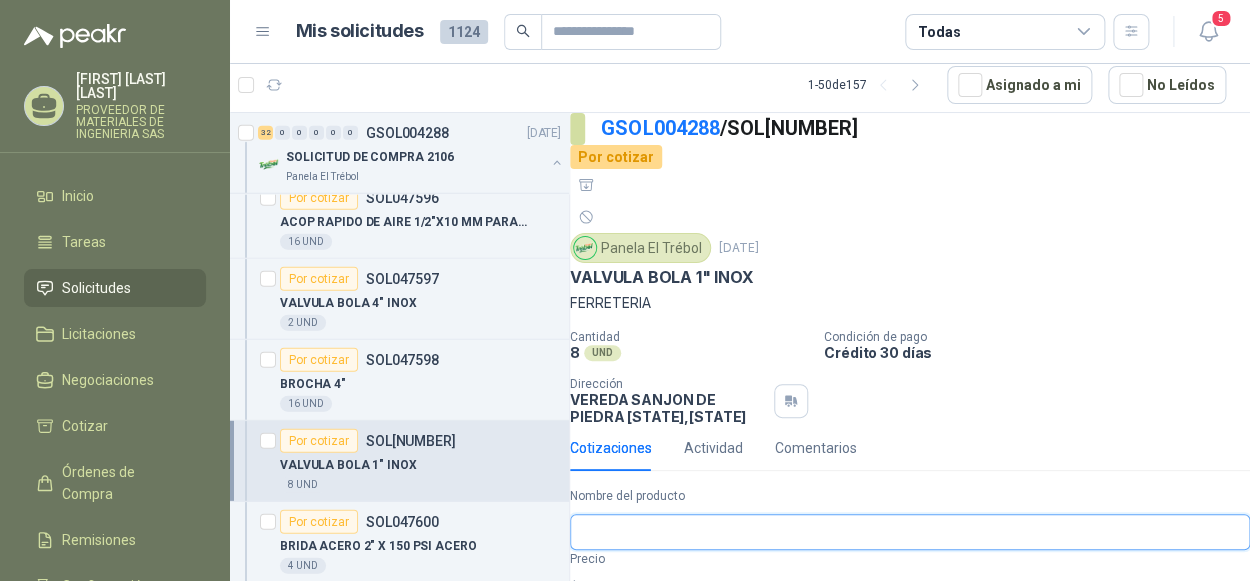 scroll, scrollTop: 0, scrollLeft: 0, axis: both 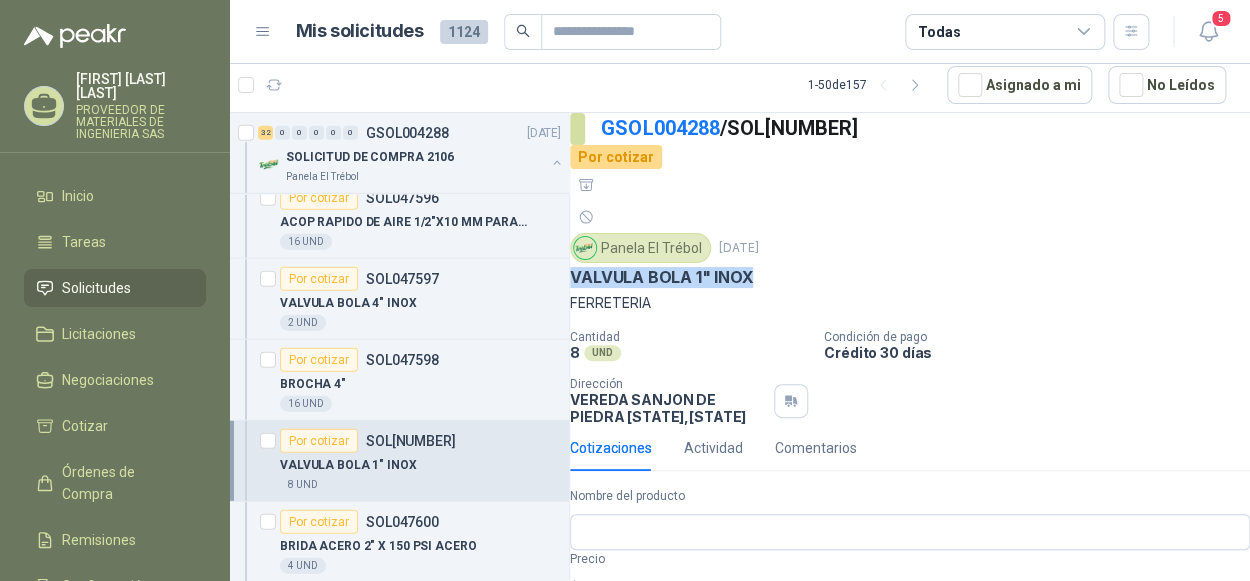 drag, startPoint x: 775, startPoint y: 220, endPoint x: 584, endPoint y: 222, distance: 191.01047 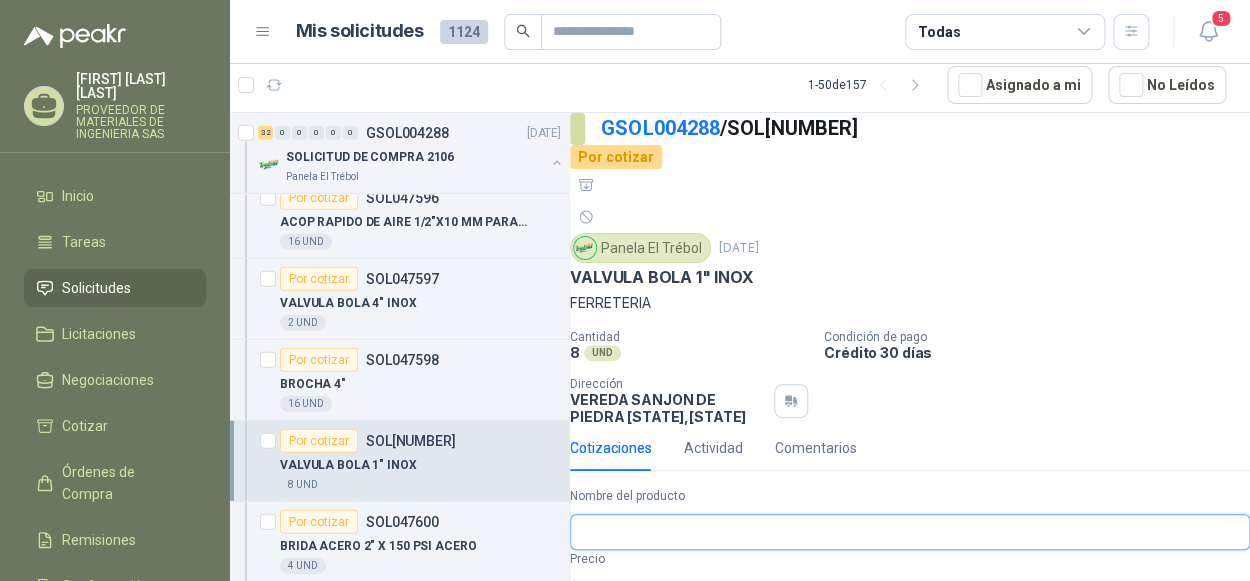 click on "Nombre del producto" at bounding box center [910, 532] 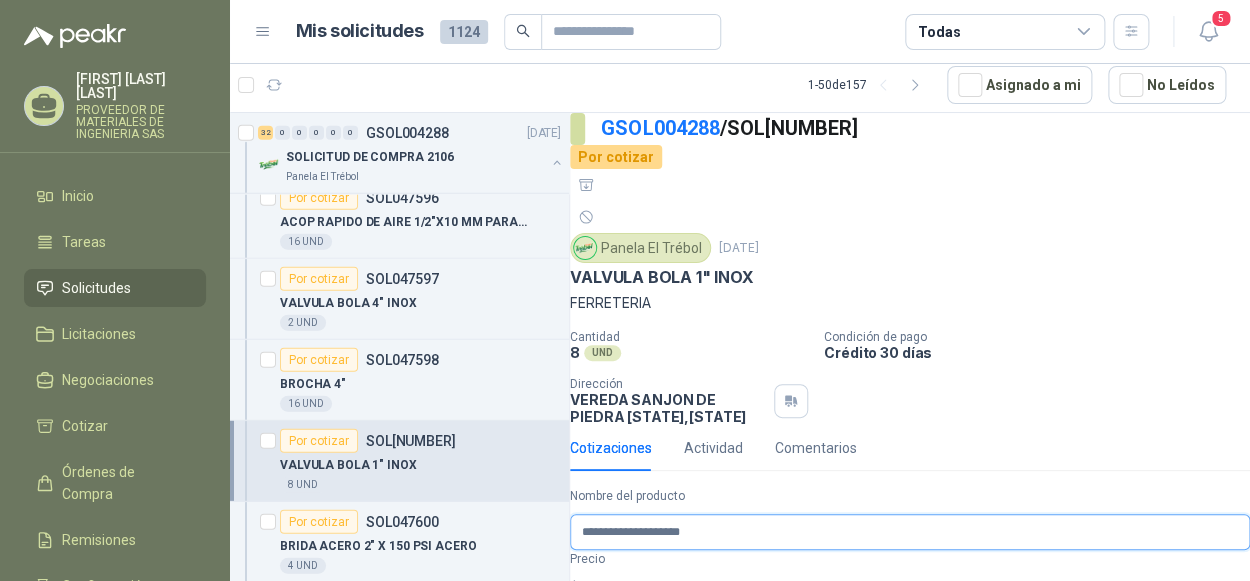 type on "**********" 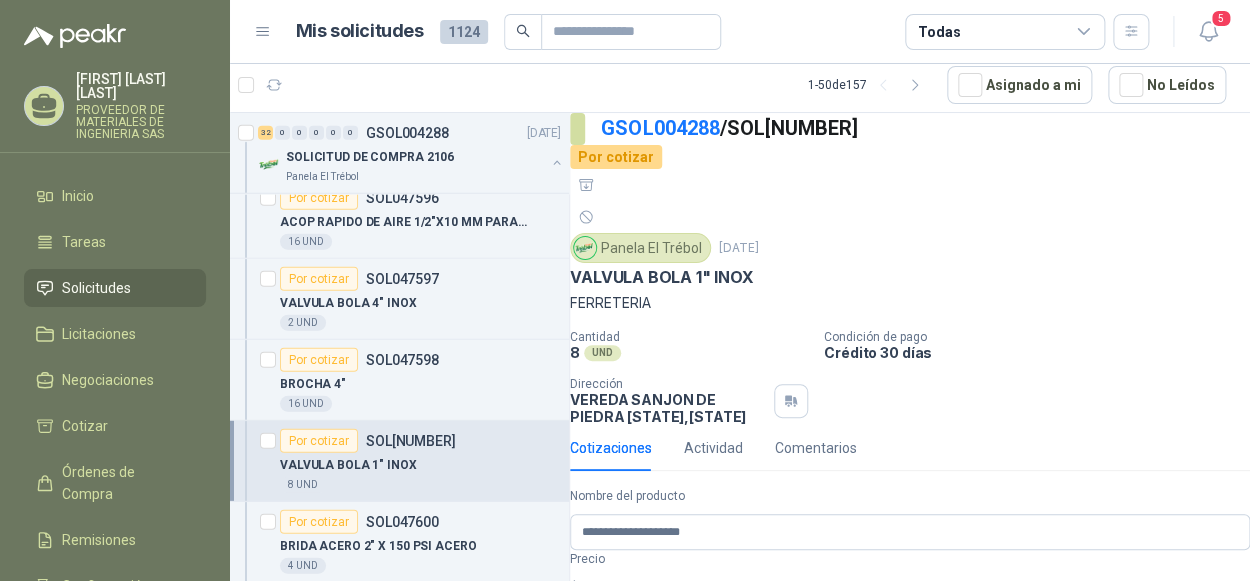 click on "$  0 ,00" at bounding box center (910, 588) 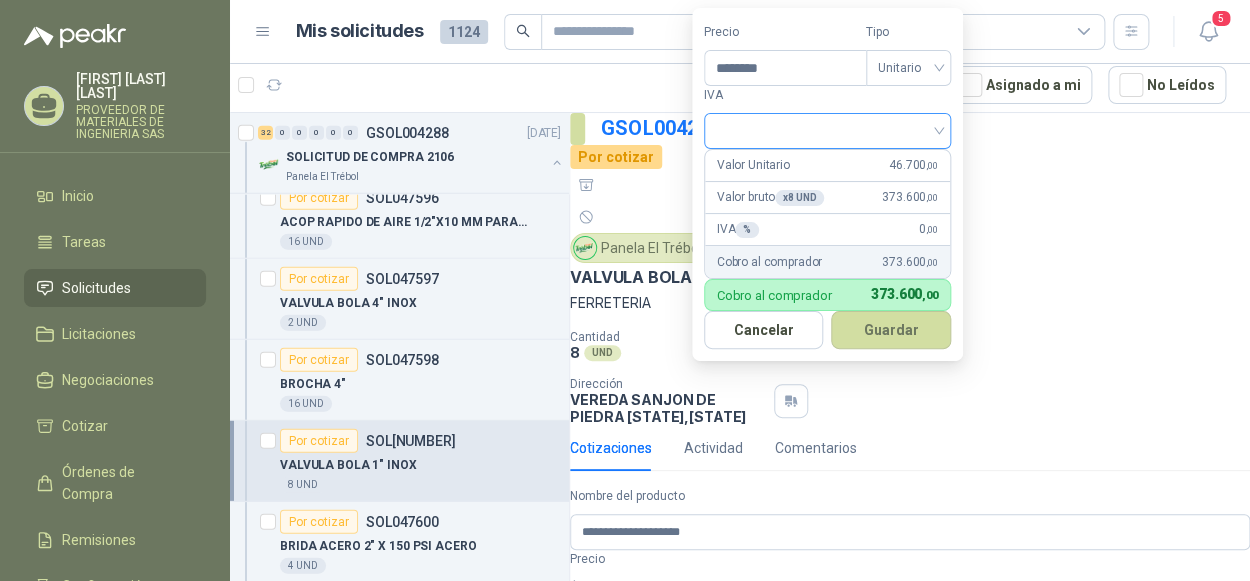 type on "********" 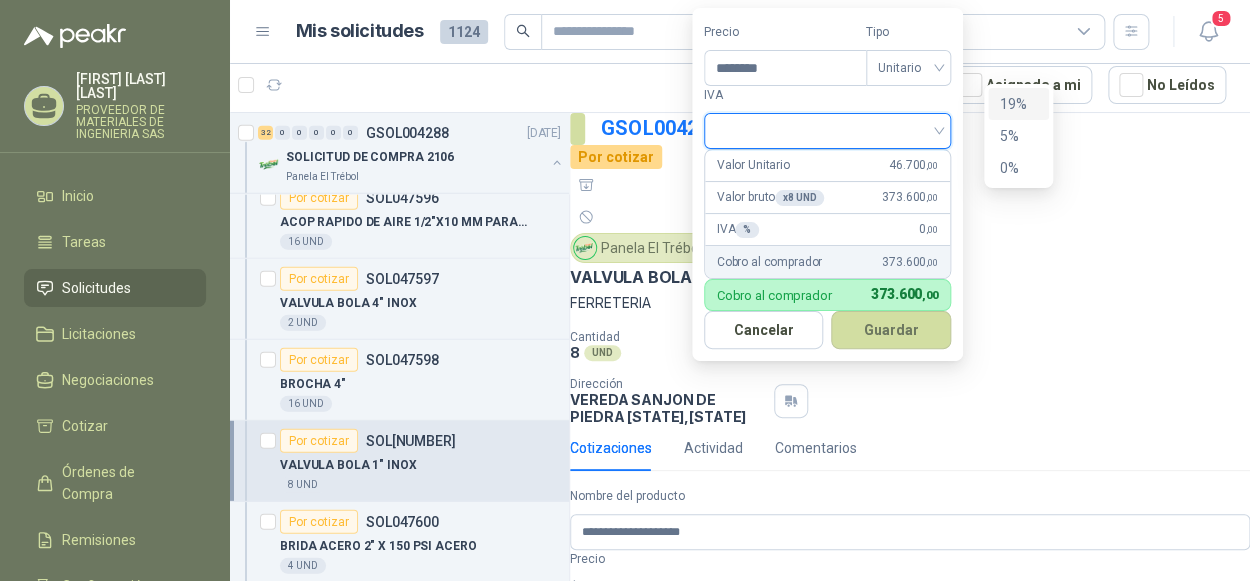 click on "19%" at bounding box center (1018, 104) 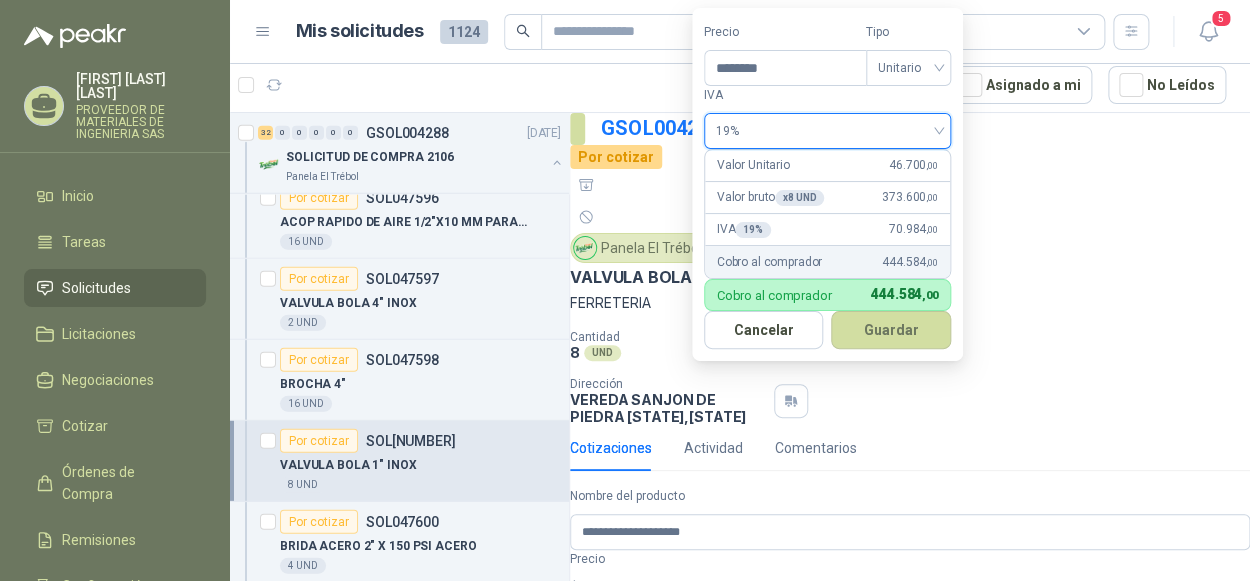click on "Guardar" at bounding box center (891, 330) 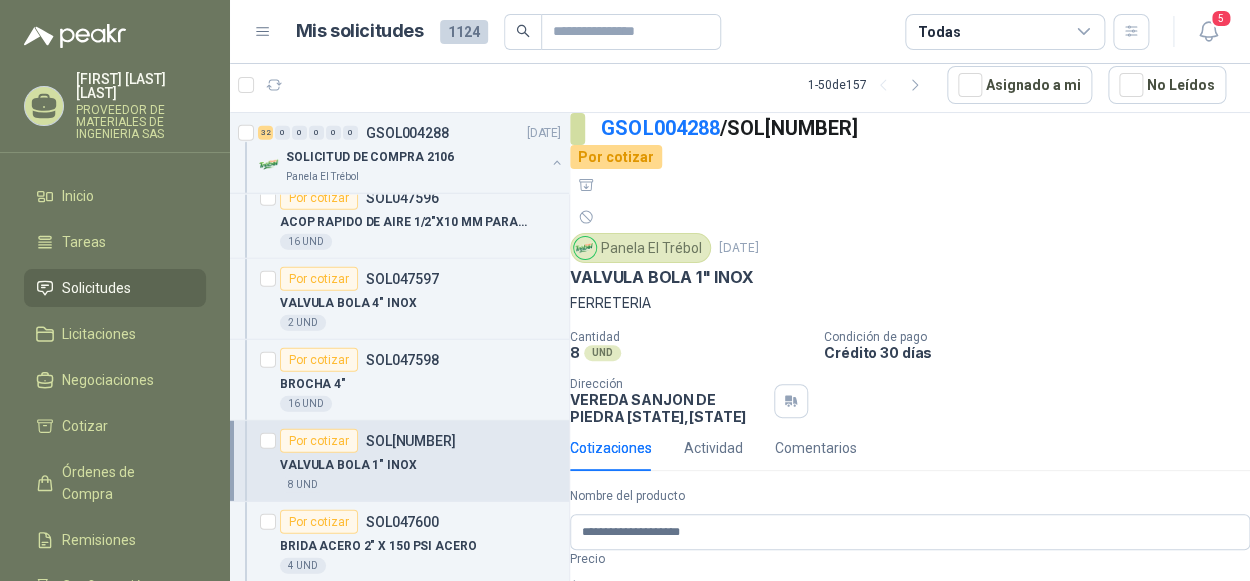 type on "*" 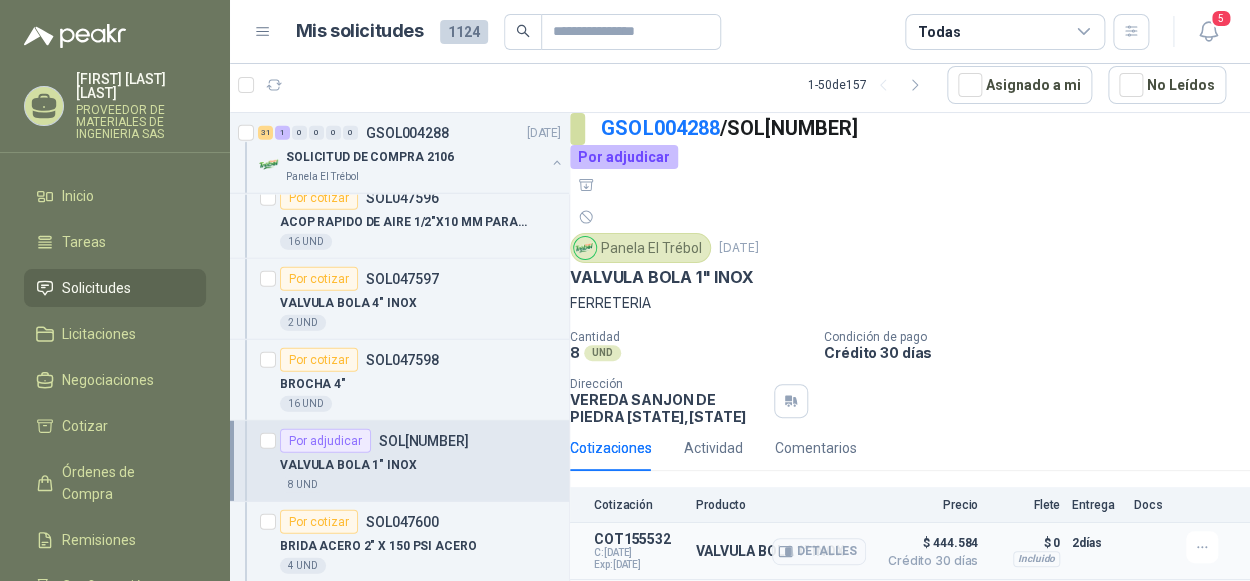 scroll, scrollTop: 9, scrollLeft: 0, axis: vertical 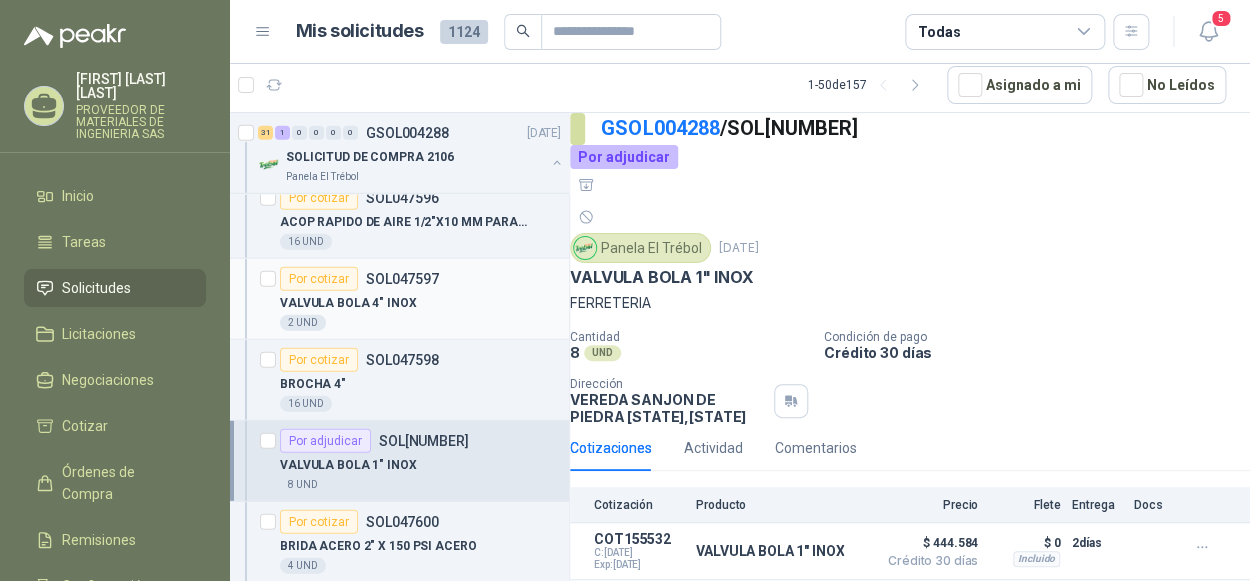 click on "VALVULA BOLA 4" INOX" at bounding box center (348, 303) 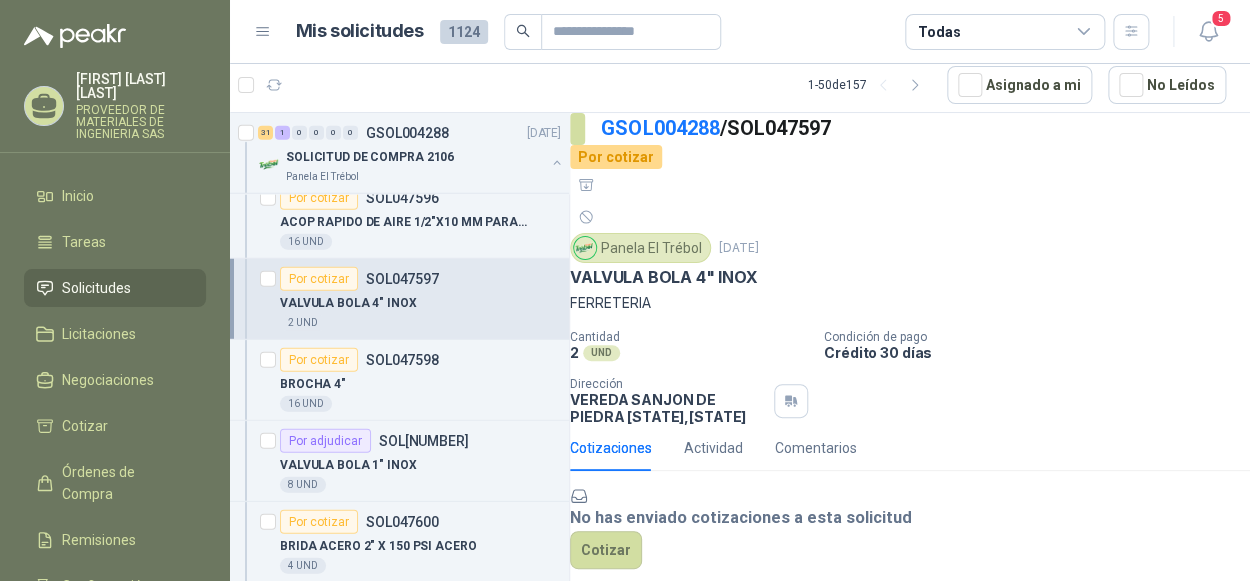 click on "Por cotizar SOL[NUMBER]" at bounding box center [359, 279] 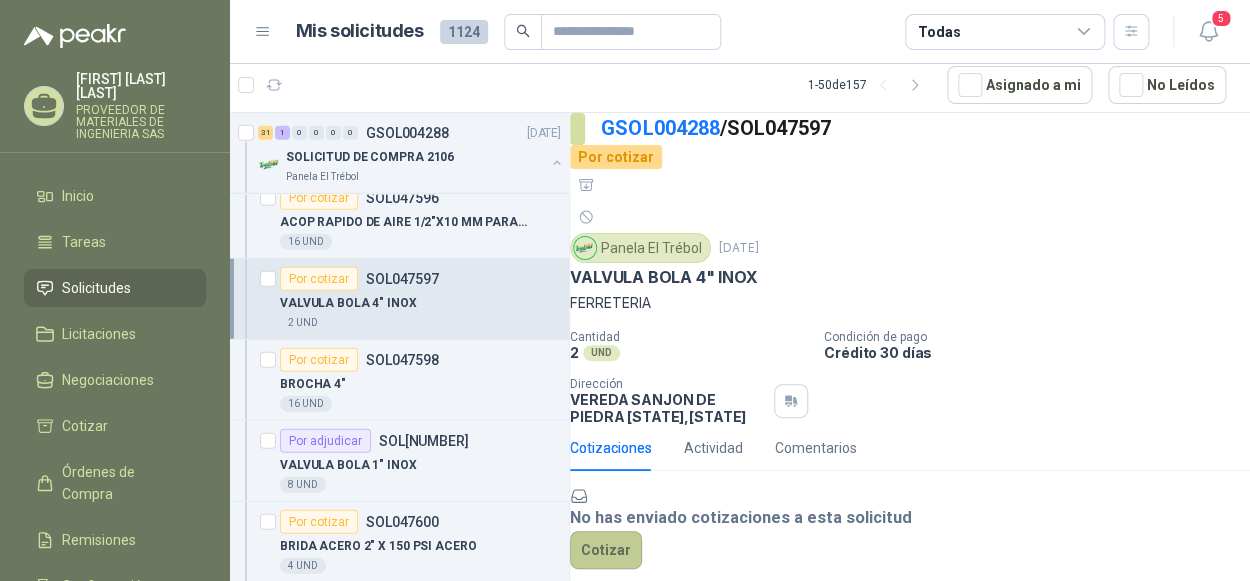 click on "Cotizar" at bounding box center [606, 550] 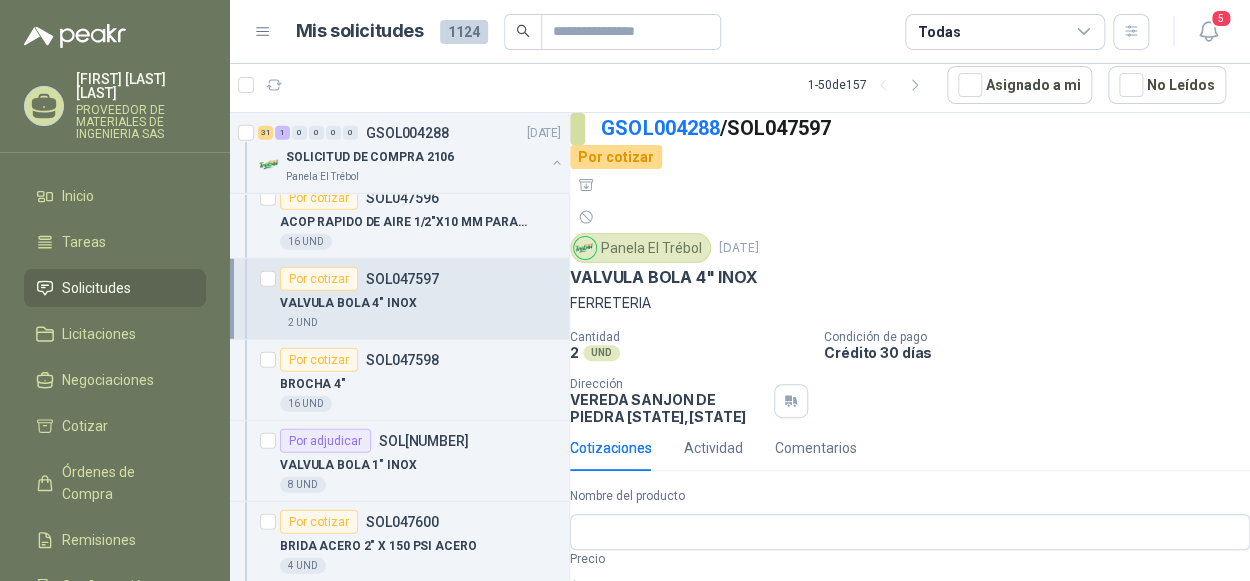 scroll, scrollTop: 18, scrollLeft: 0, axis: vertical 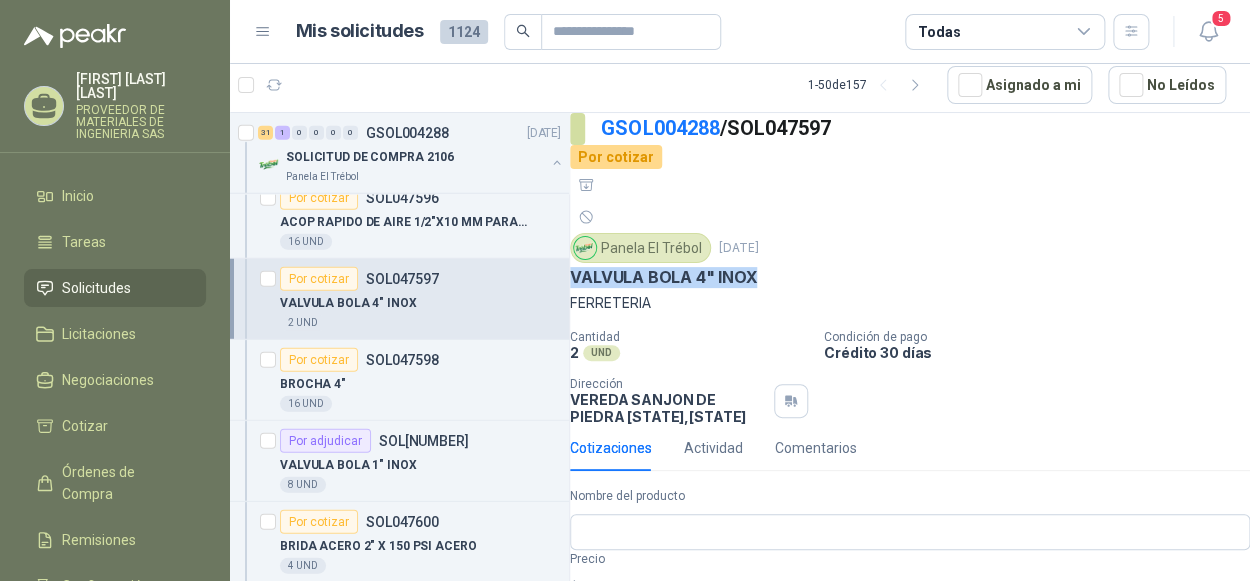 drag, startPoint x: 779, startPoint y: 205, endPoint x: 585, endPoint y: 205, distance: 194 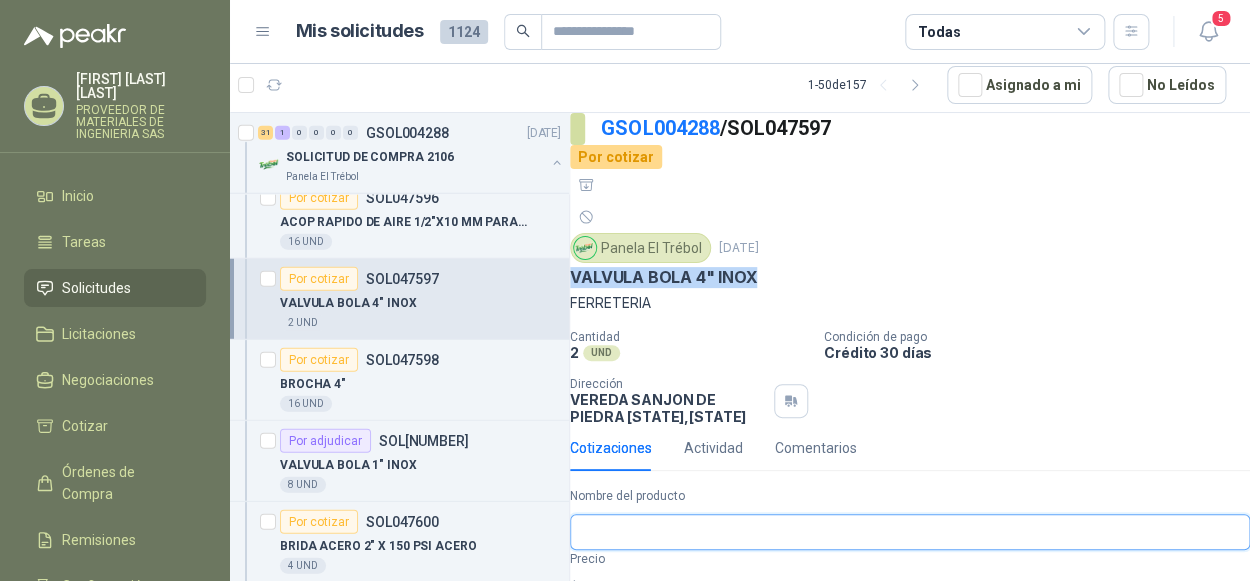 click on "Nombre del producto" at bounding box center (910, 532) 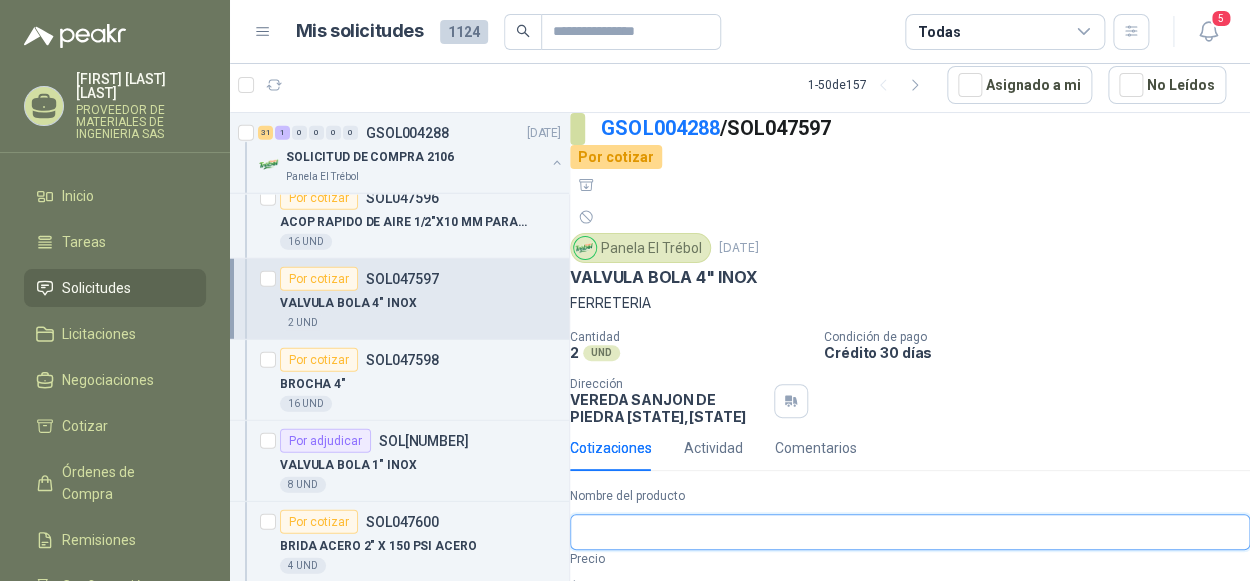 paste on "**********" 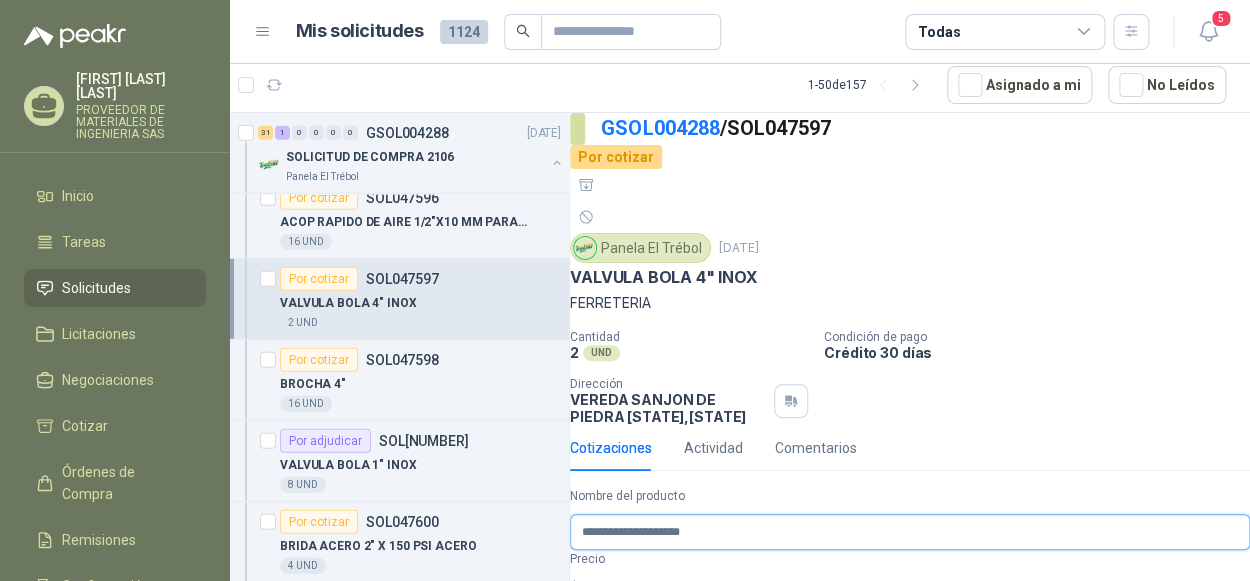 type on "**********" 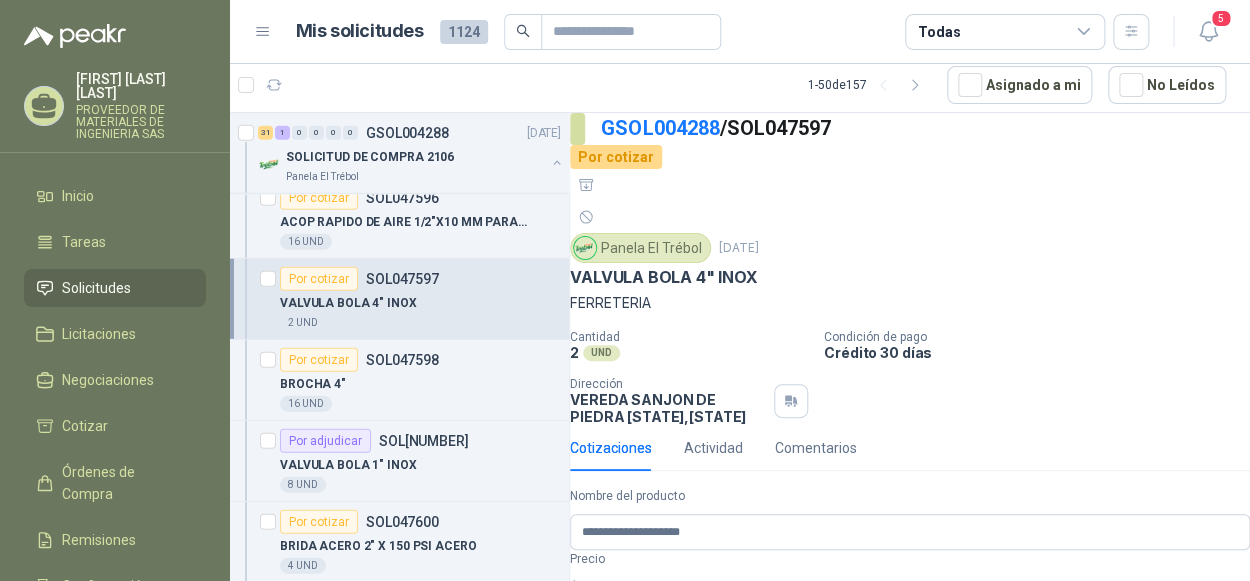 click on "$  0 ,00" at bounding box center [910, 588] 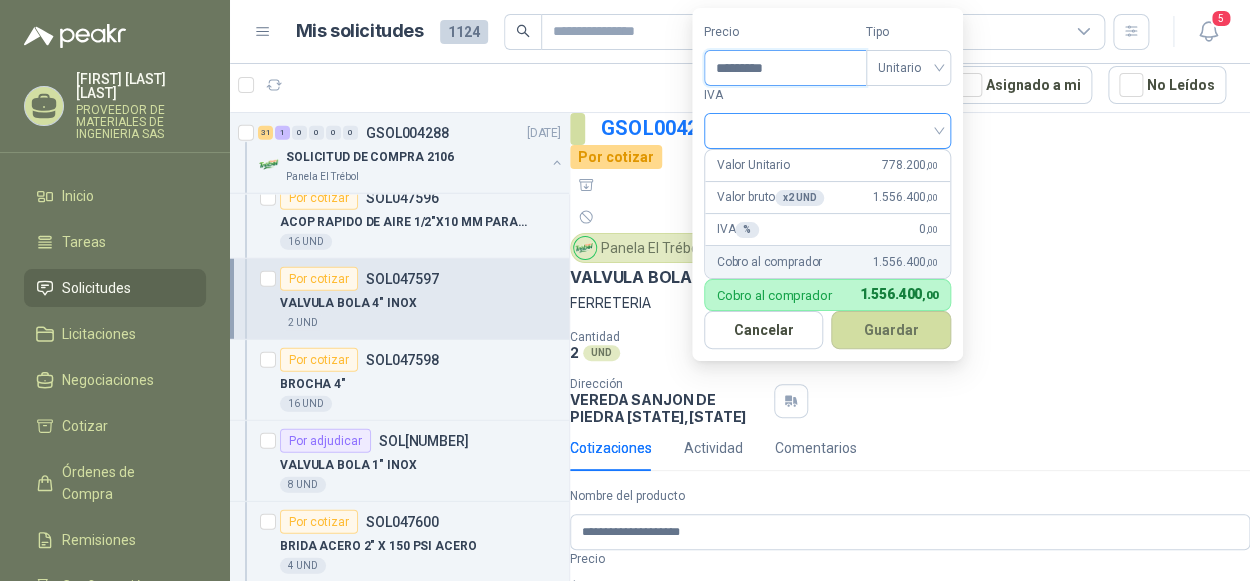 type on "*********" 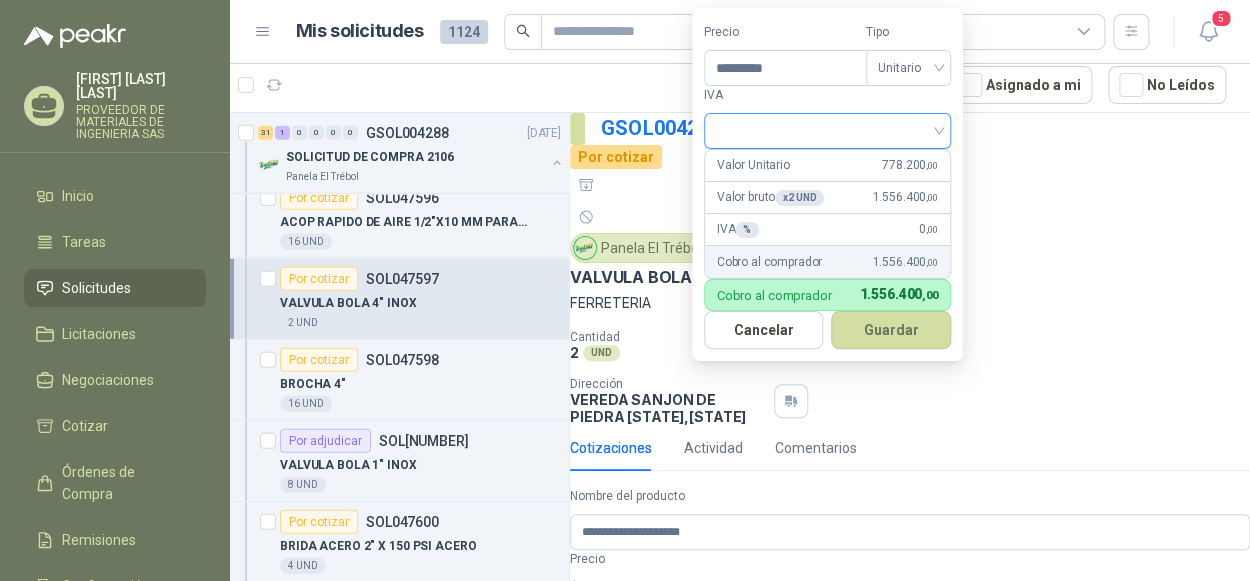 drag, startPoint x: 1007, startPoint y: 52, endPoint x: 1000, endPoint y: 76, distance: 25 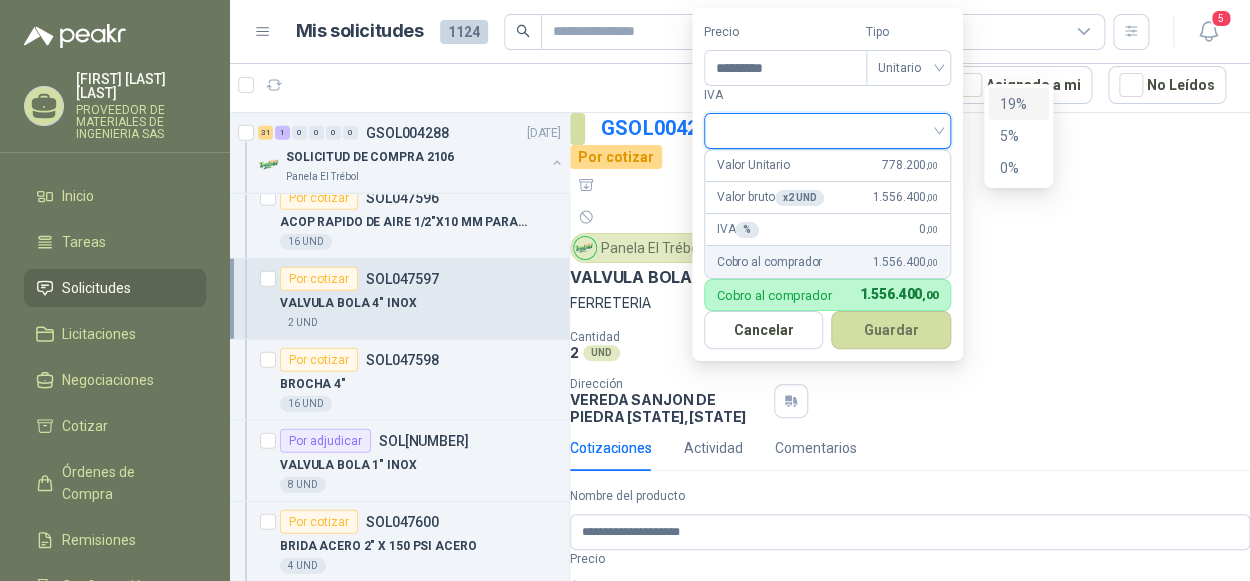 click on "19%" at bounding box center (1018, 104) 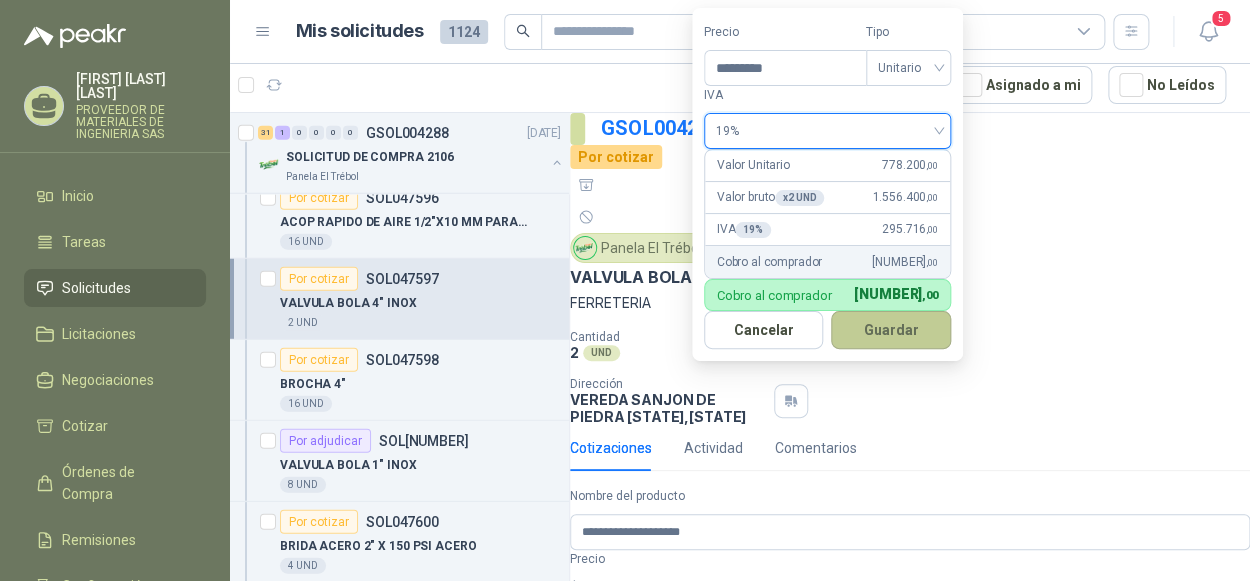 click on "Guardar" at bounding box center (891, 330) 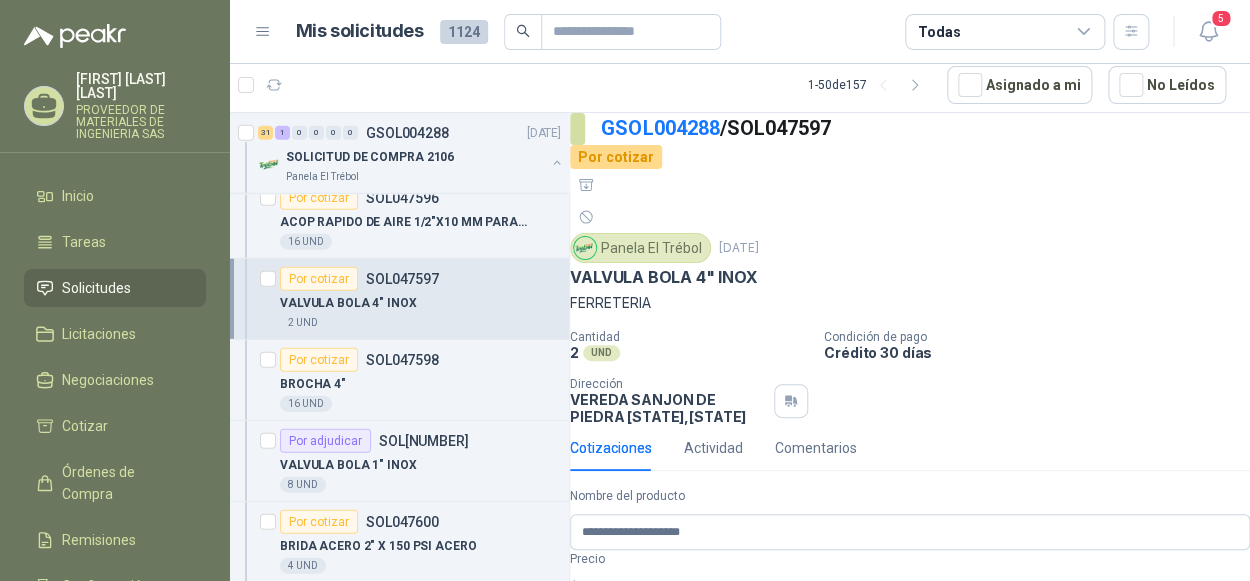 type on "*" 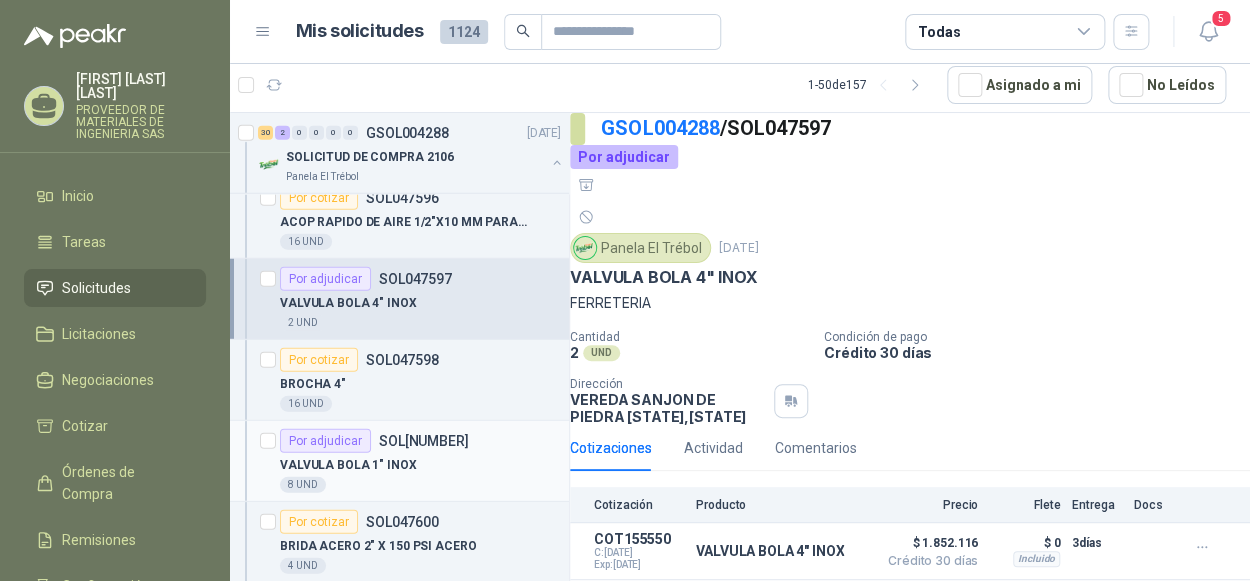 scroll, scrollTop: 9, scrollLeft: 0, axis: vertical 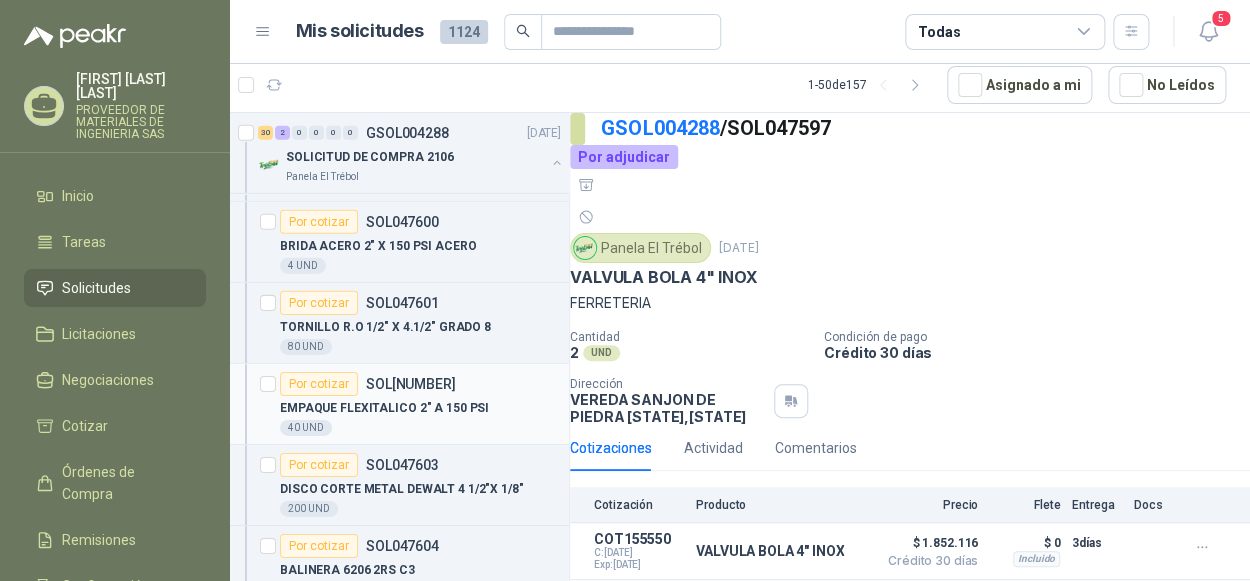 click on "EMPAQUE FLEXITALICO 2" A 150 PSI" at bounding box center (384, 408) 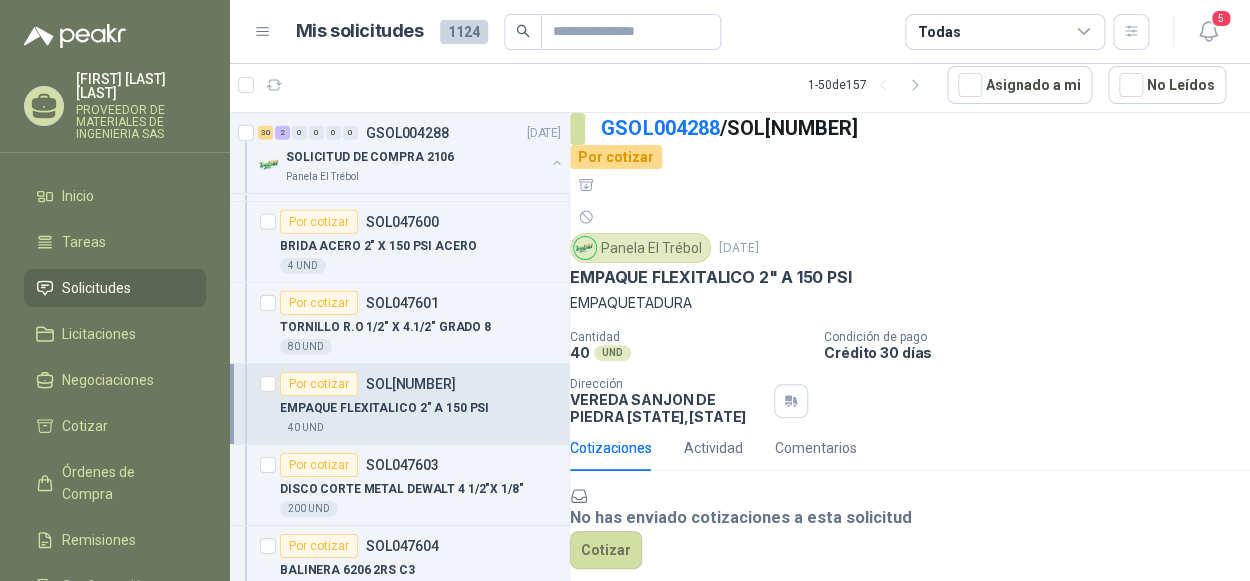 scroll, scrollTop: 100, scrollLeft: 0, axis: vertical 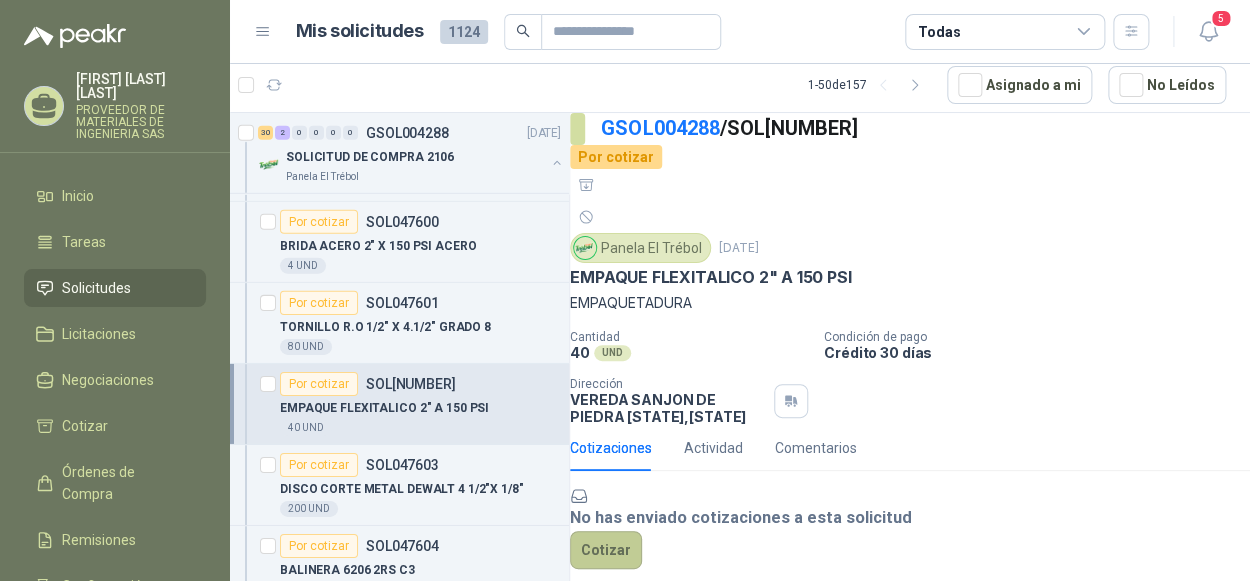 click on "Cotizar" at bounding box center [606, 550] 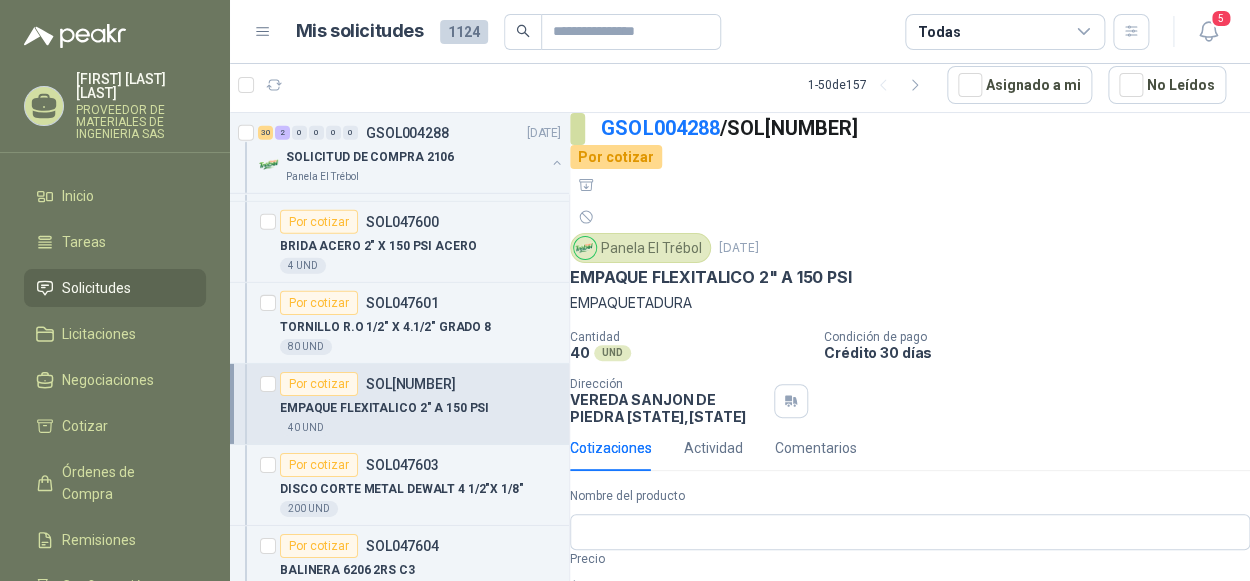 scroll, scrollTop: 0, scrollLeft: 0, axis: both 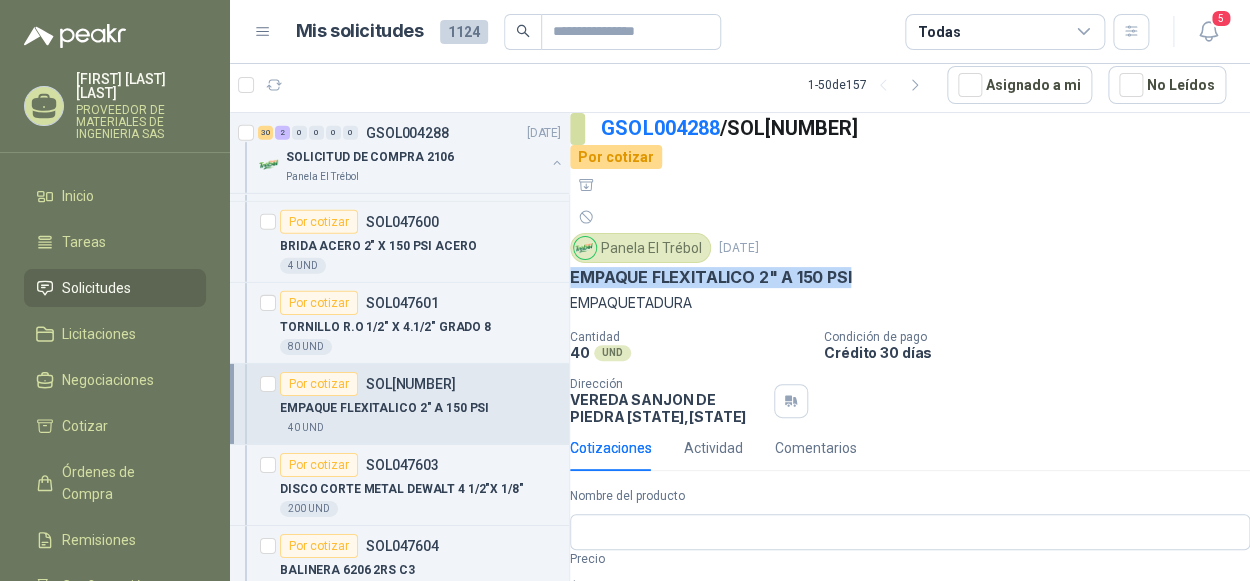 drag, startPoint x: 874, startPoint y: 225, endPoint x: 595, endPoint y: 225, distance: 279 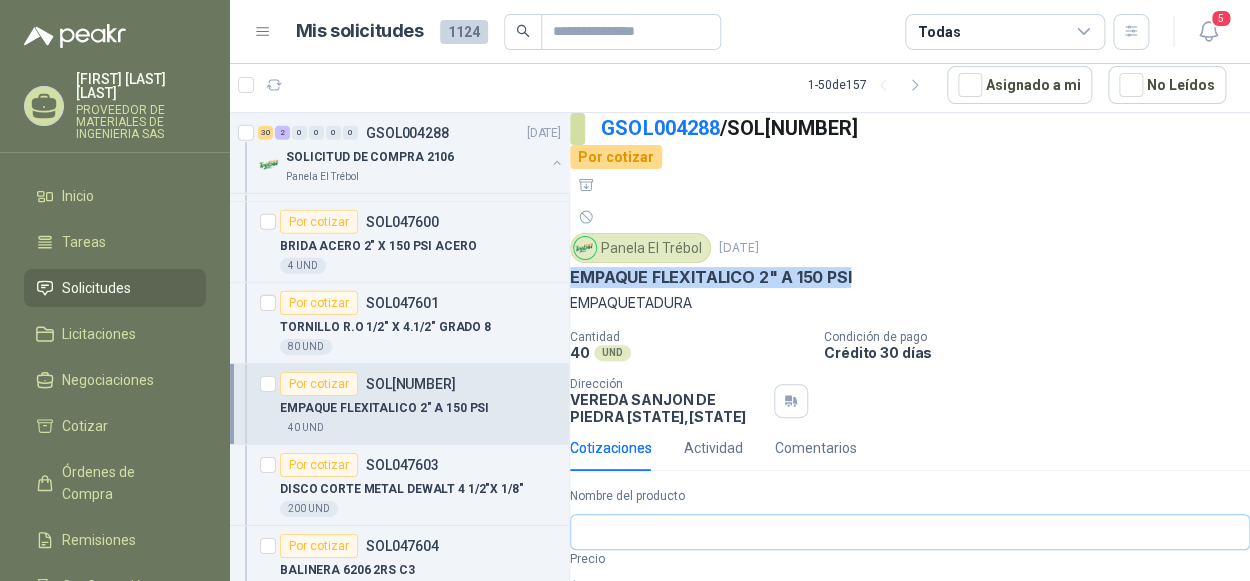 copy on "EMPAQUE FLEXITALICO 2" A 150 PSI" 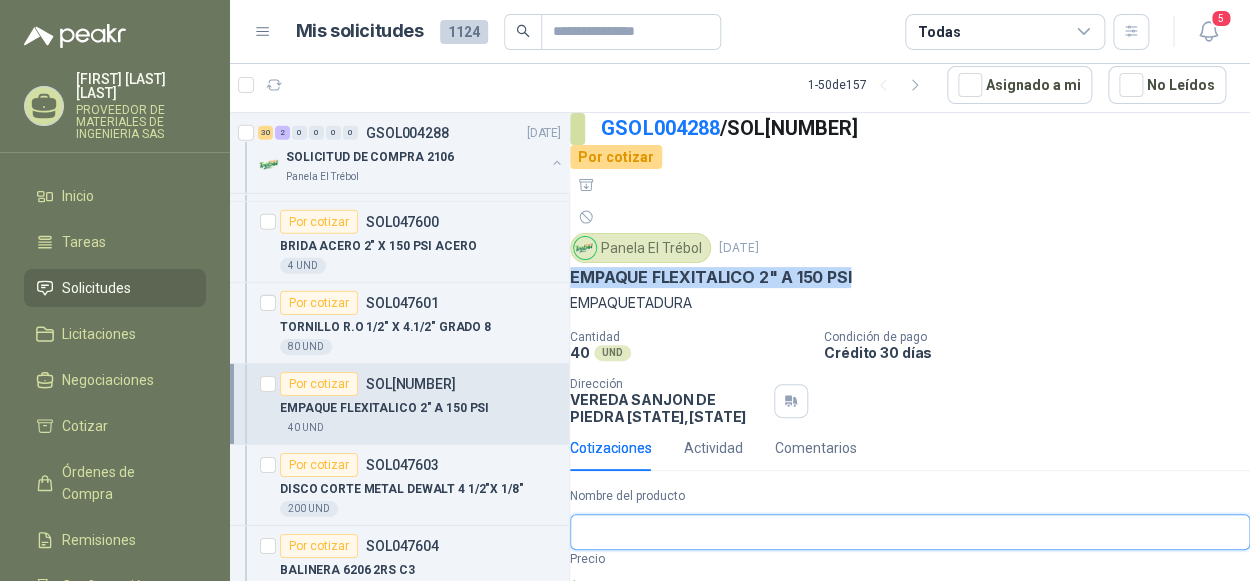 click on "Nombre del producto" at bounding box center [910, 532] 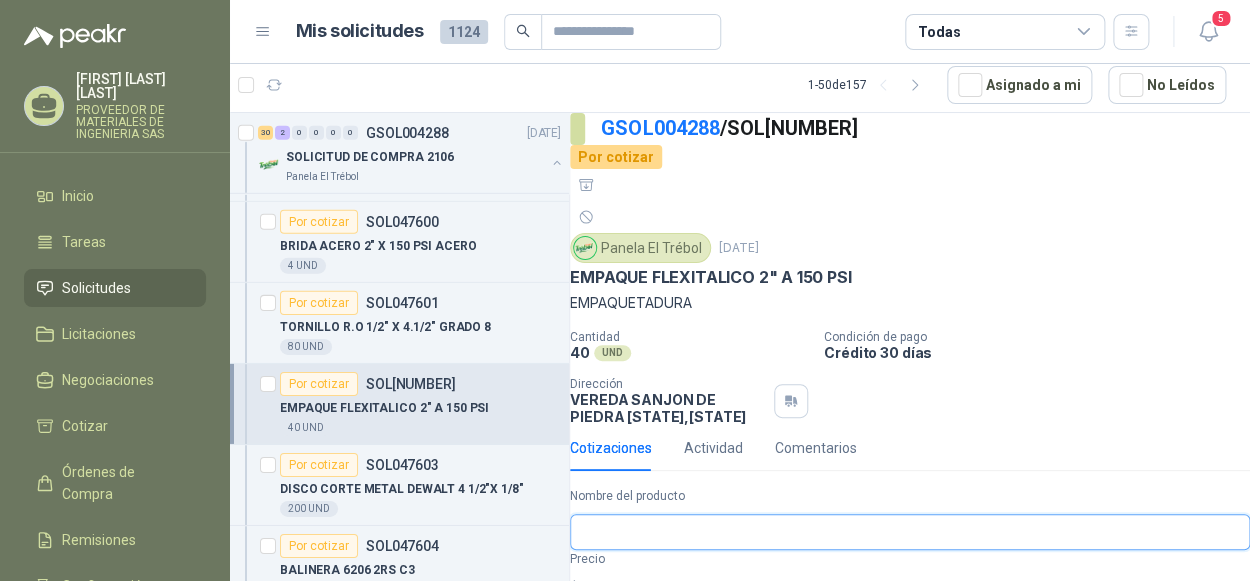 paste on "**********" 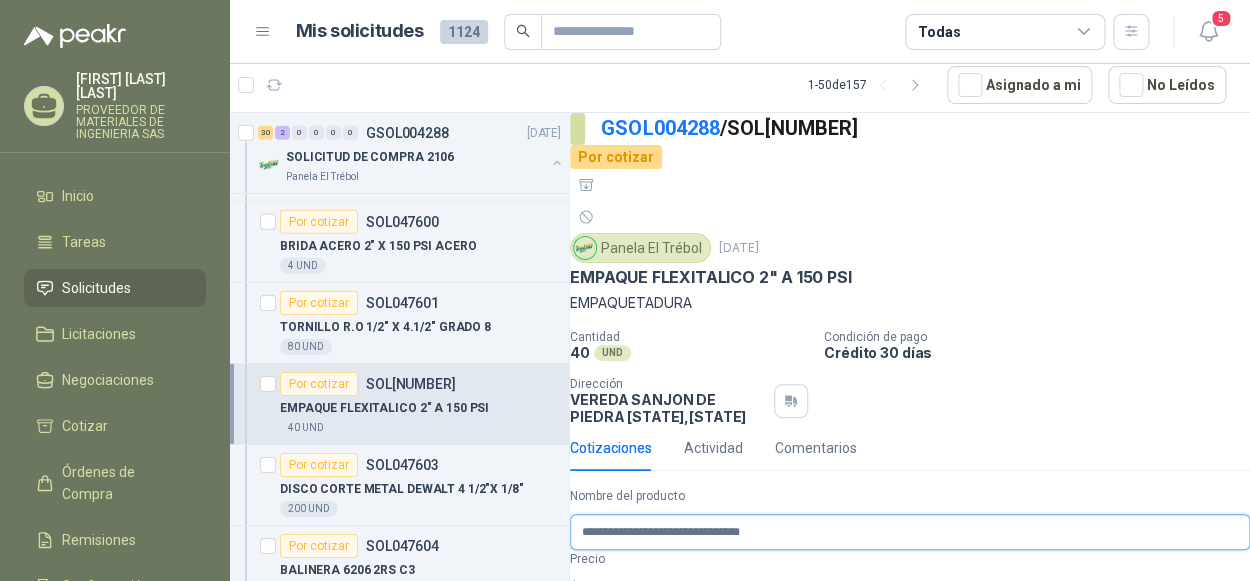 type on "**********" 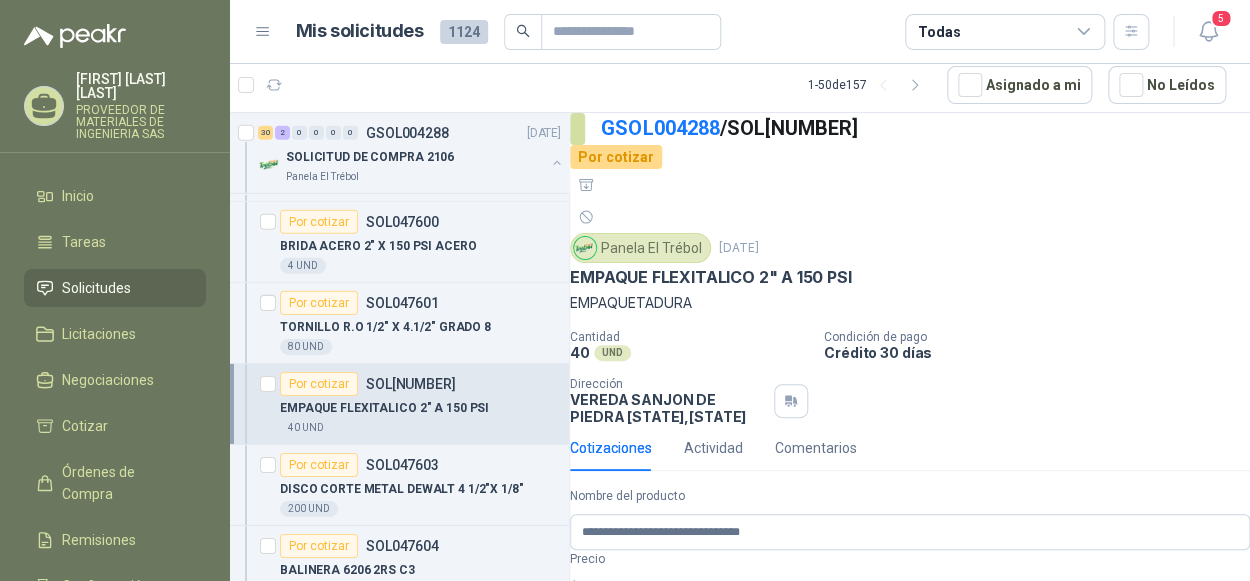 click on "$  0 ,00" at bounding box center [910, 588] 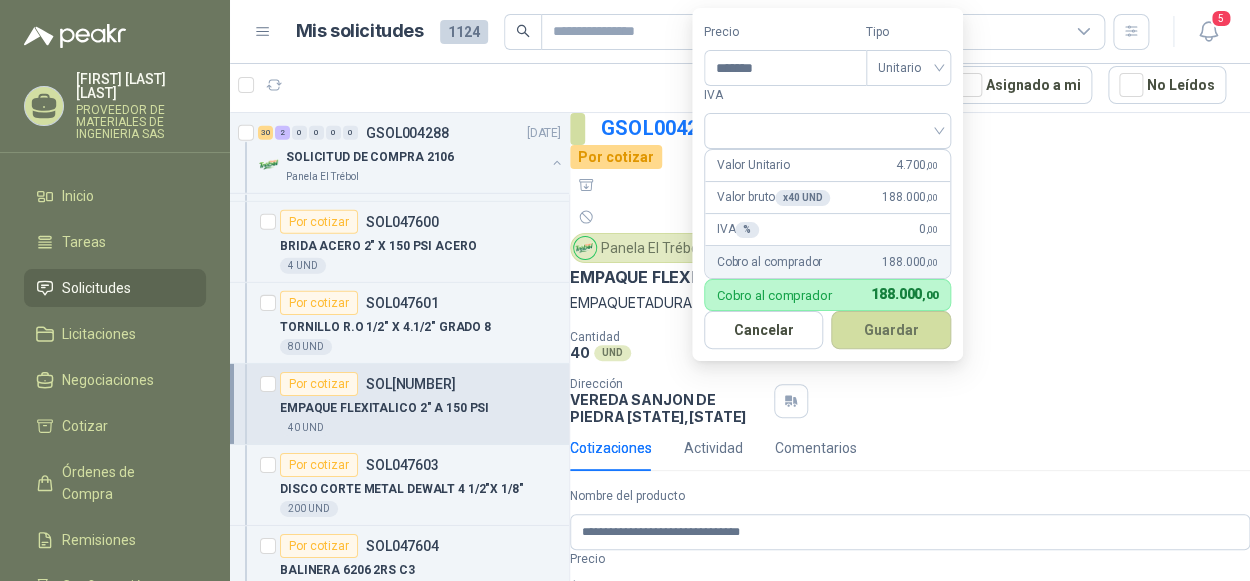 type on "*******" 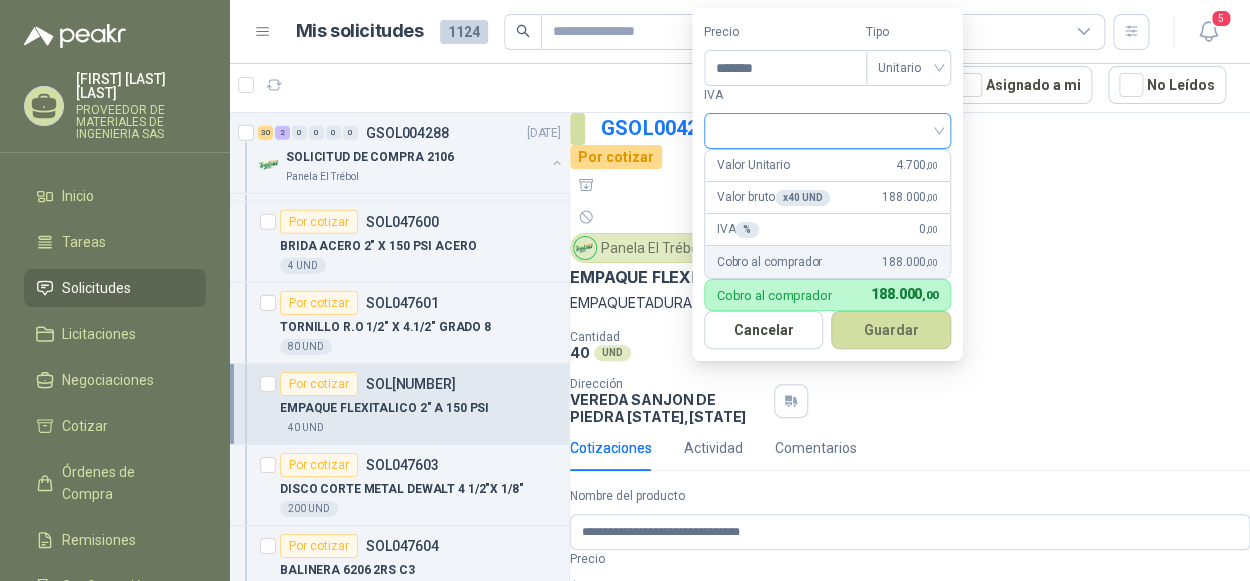click at bounding box center [827, 129] 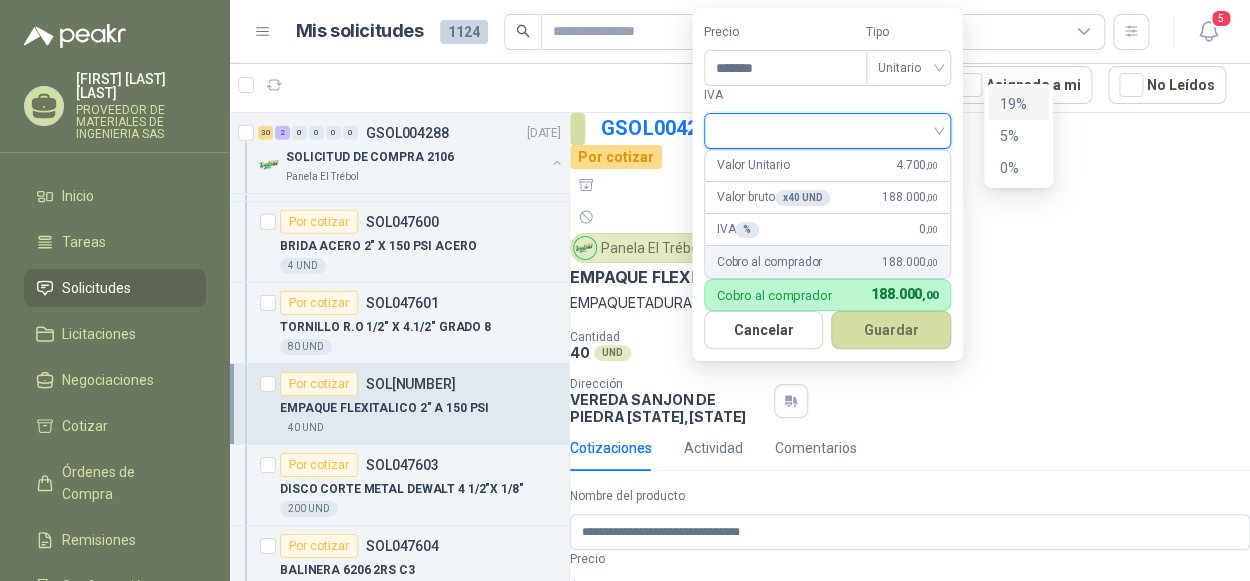 click on "19%" at bounding box center [1018, 104] 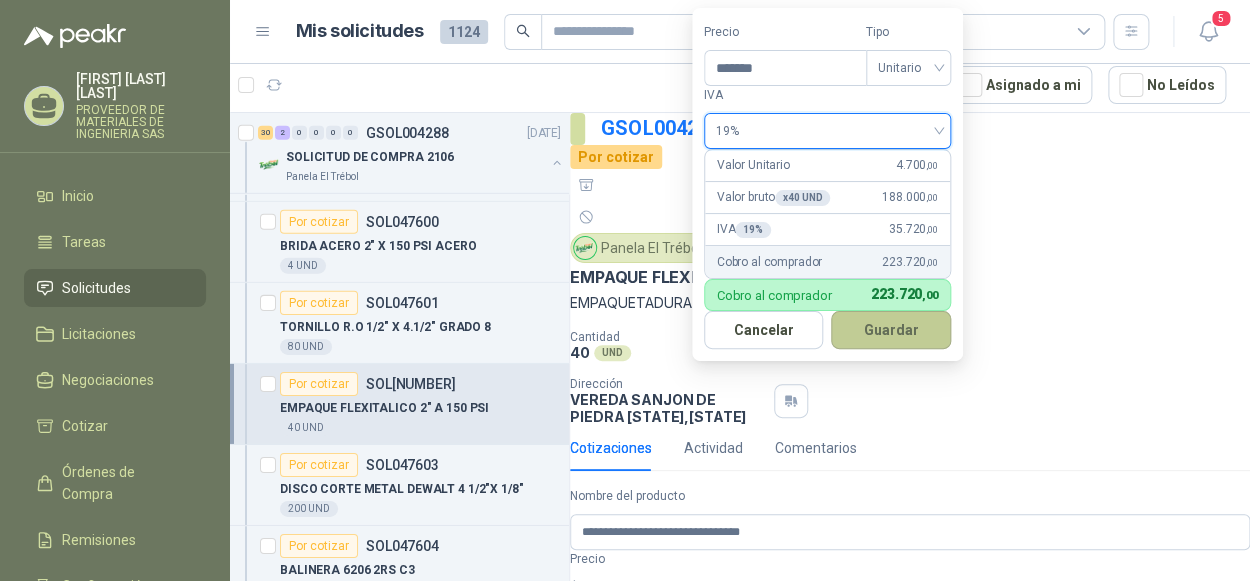 click on "Guardar" at bounding box center (891, 330) 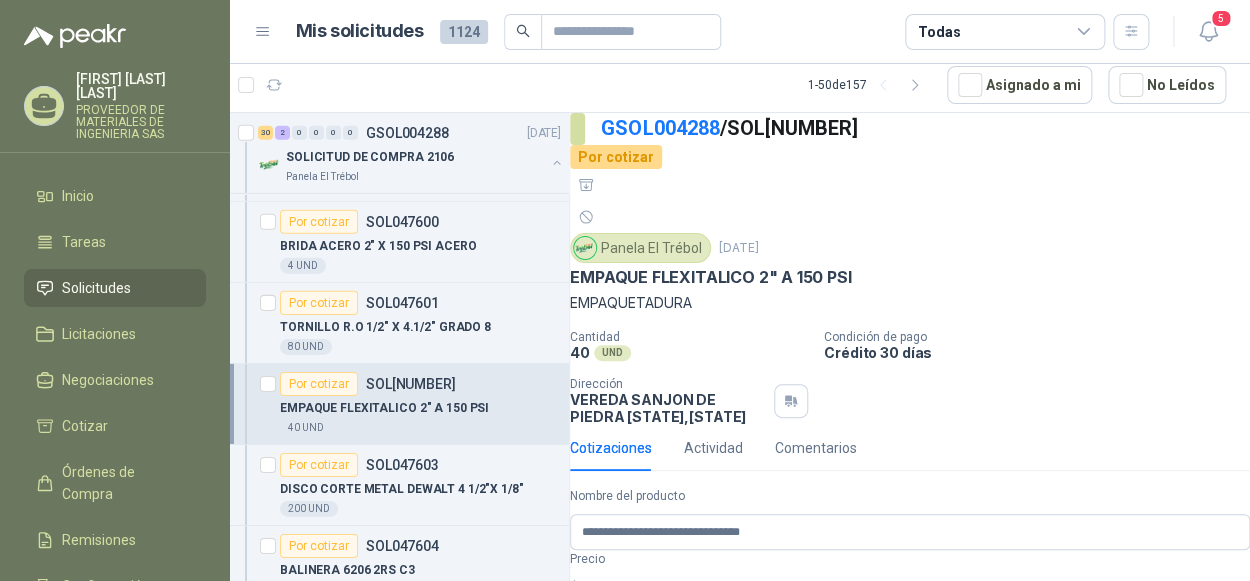 type on "*" 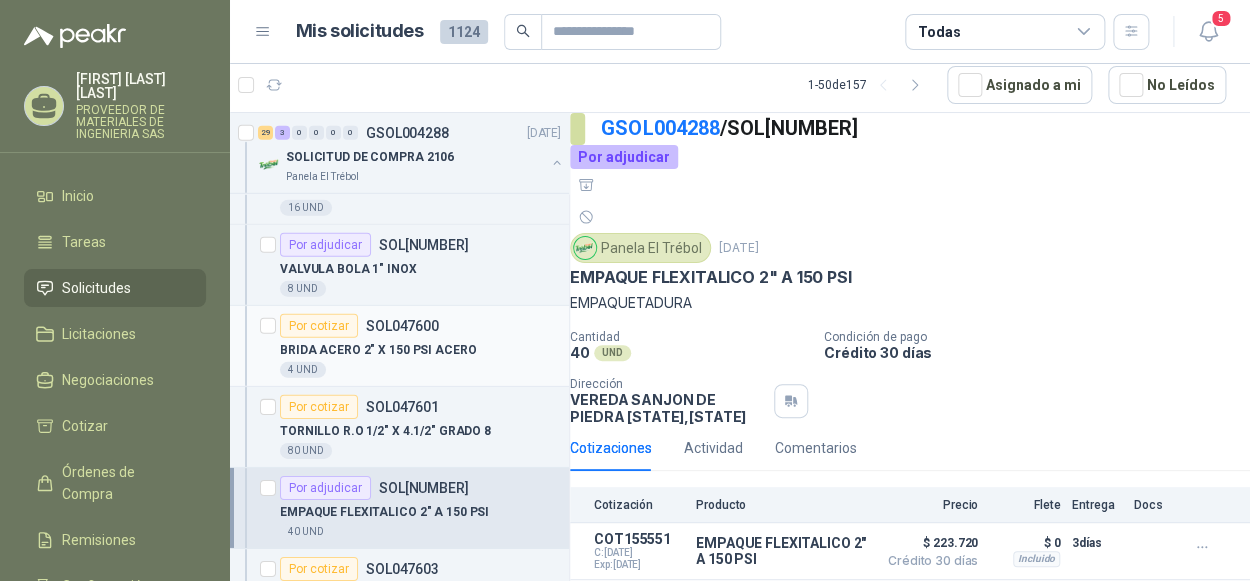 scroll, scrollTop: 1999, scrollLeft: 0, axis: vertical 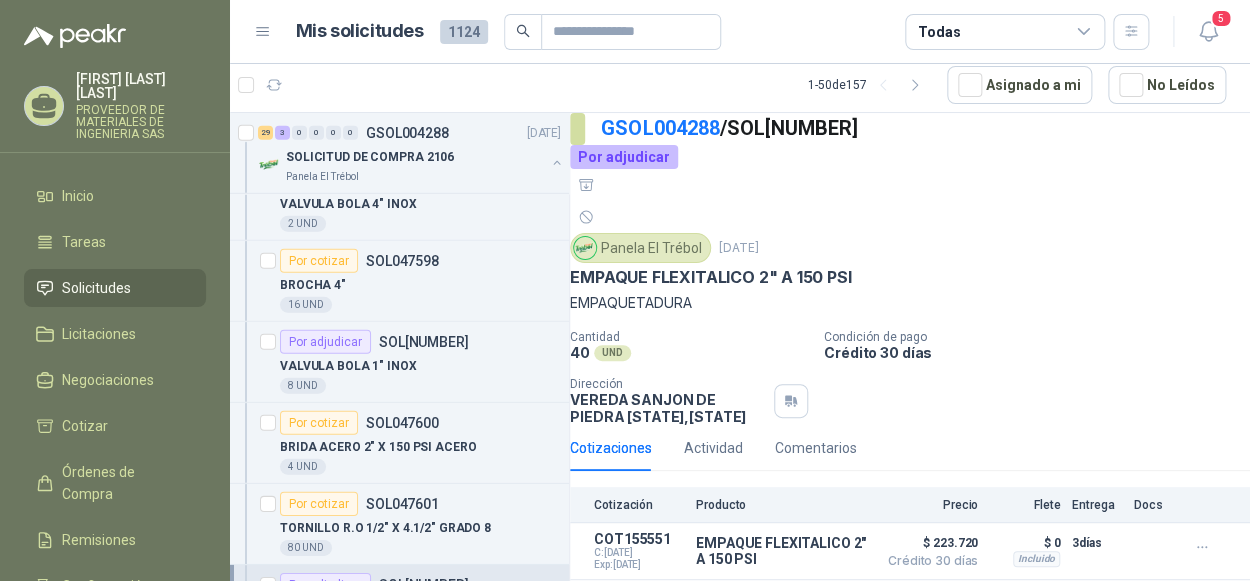 click on "PROVEEDOR DE MATERIALES DE INGENIERIA SAS" at bounding box center (141, 122) 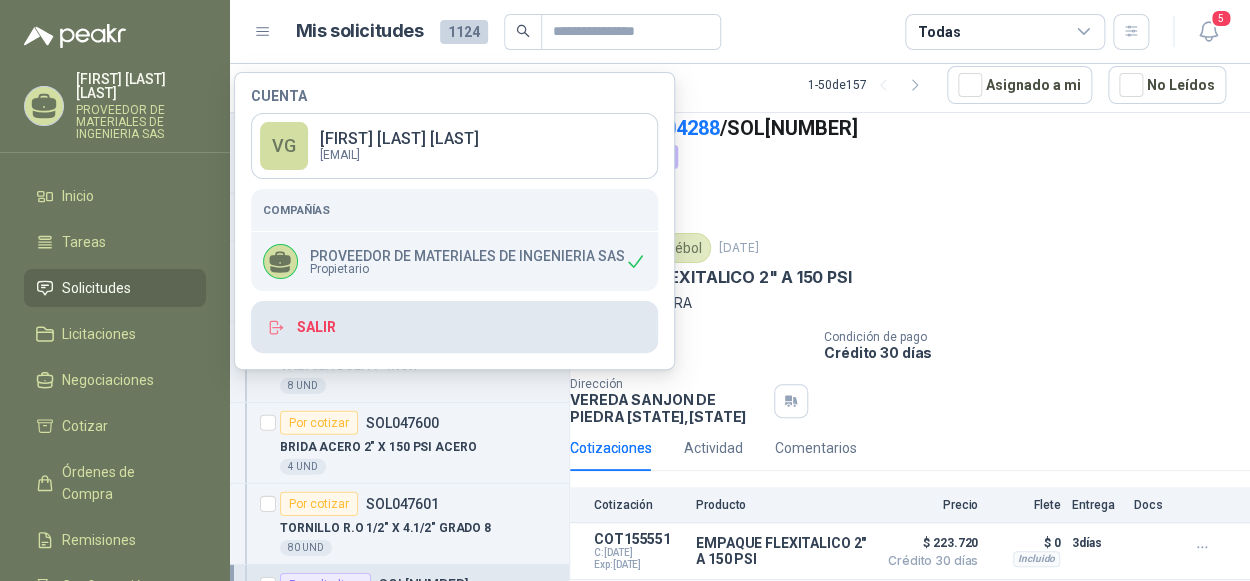 click on "Salir" at bounding box center (454, 327) 